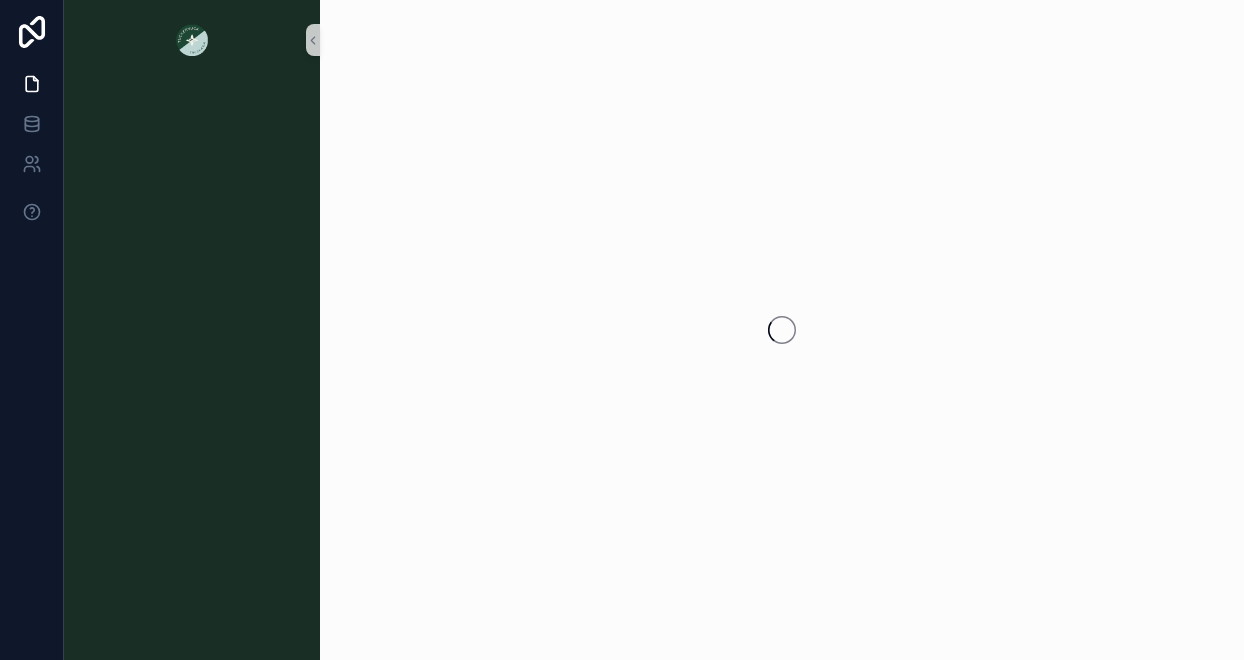scroll, scrollTop: 0, scrollLeft: 0, axis: both 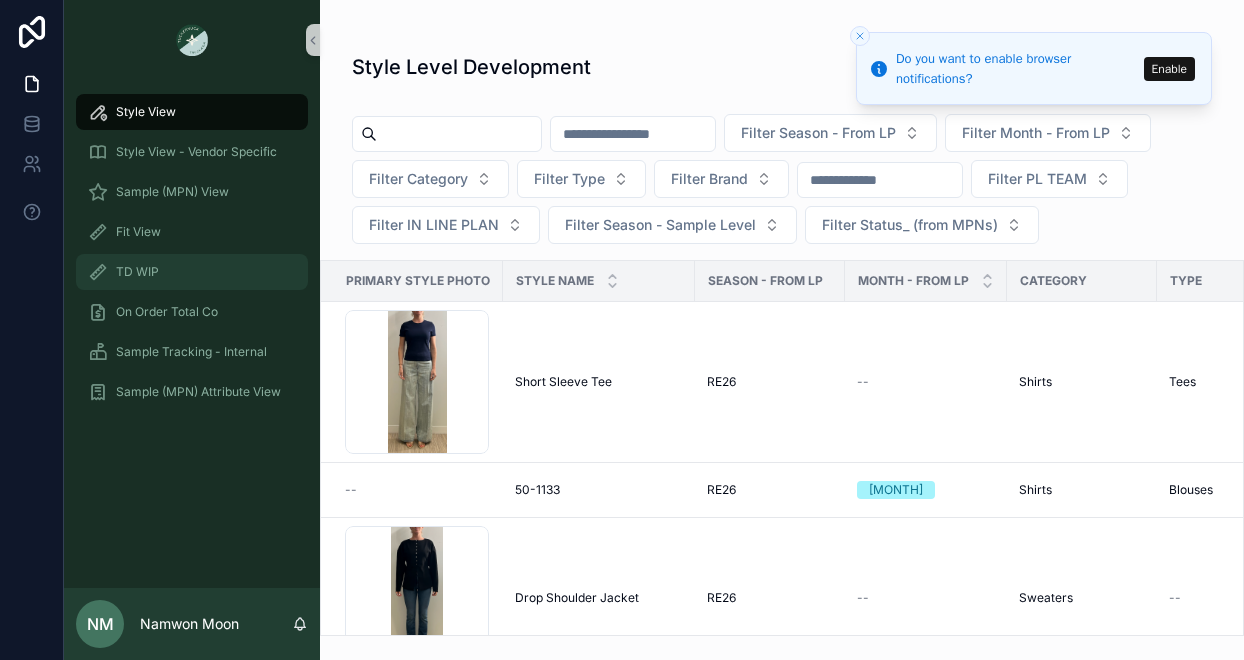 click on "TD WIP" at bounding box center [192, 272] 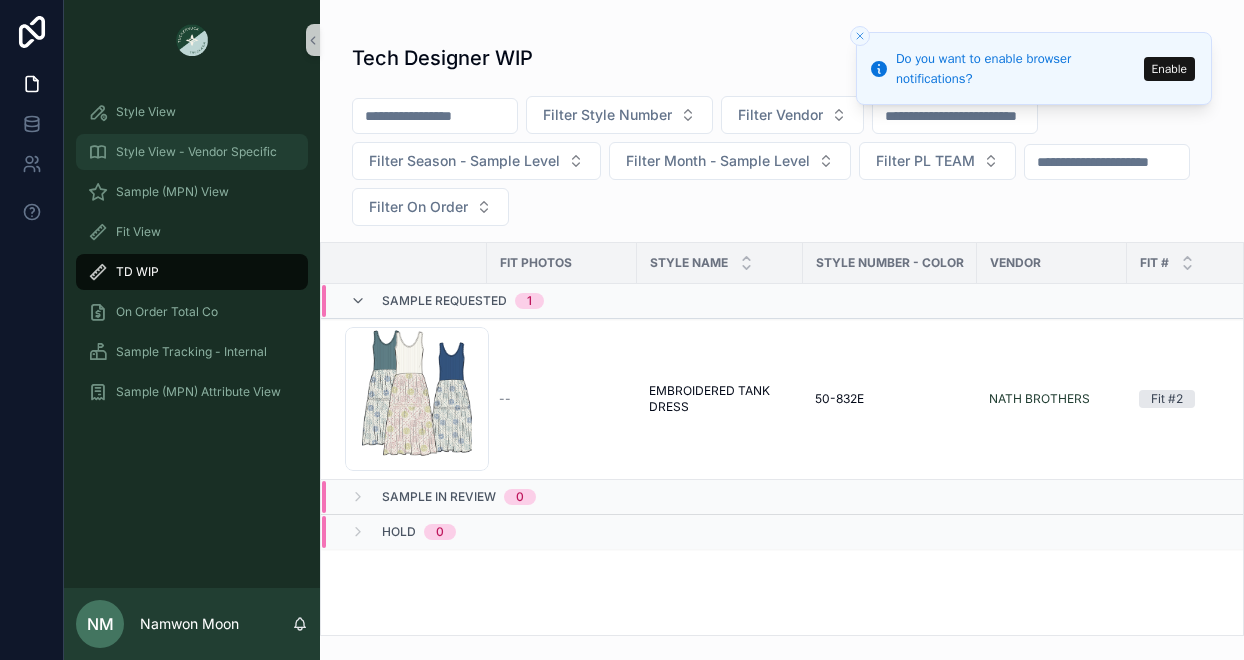 click on "Style View - Vendor Specific" at bounding box center [196, 152] 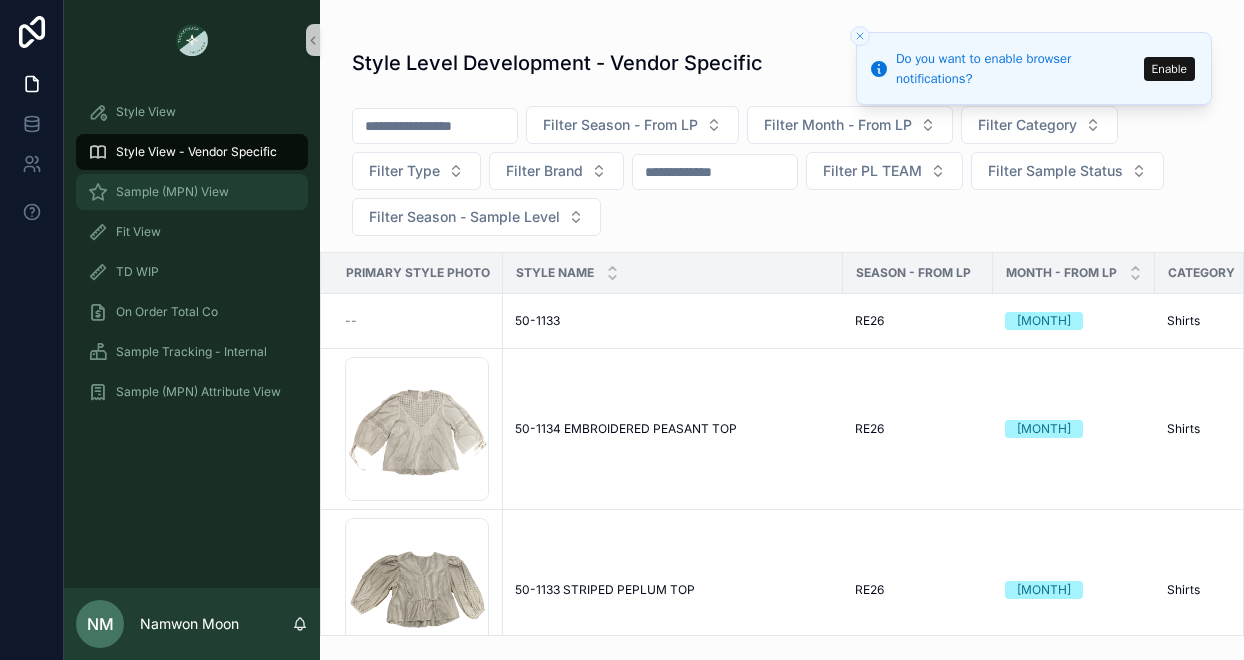 click on "Sample (MPN) View" at bounding box center [172, 192] 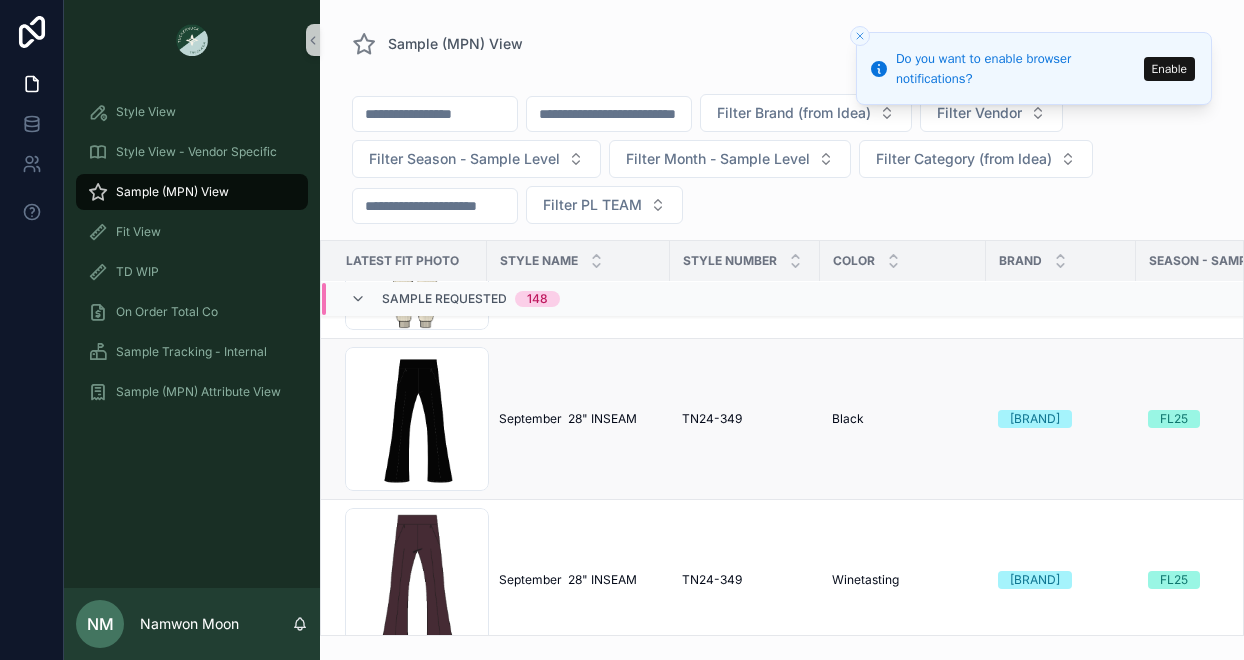 scroll, scrollTop: 465, scrollLeft: 0, axis: vertical 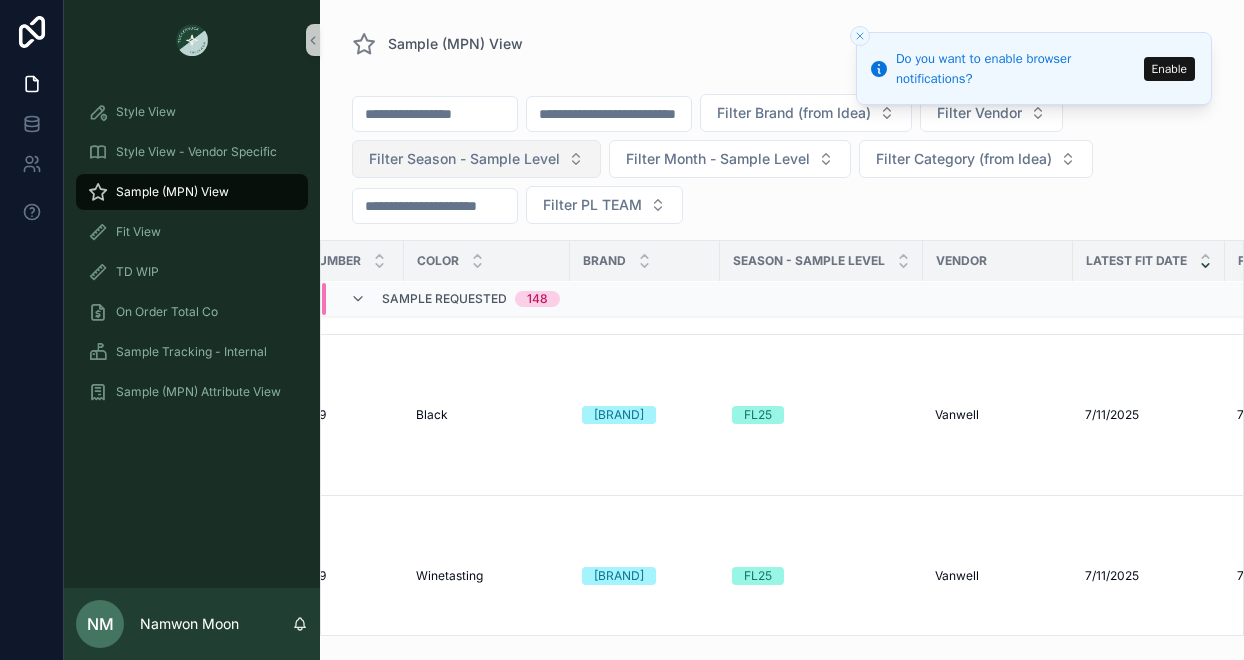 click on "Filter Season - Sample Level" at bounding box center [476, 159] 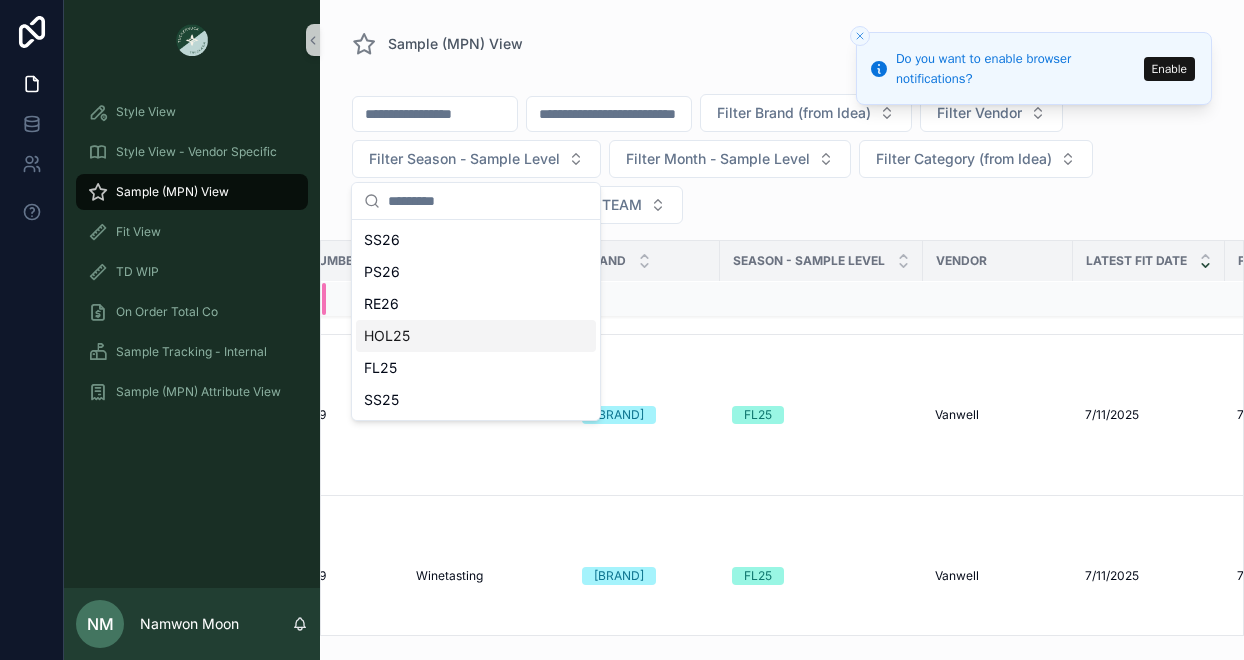 click on "HOL25" at bounding box center [476, 336] 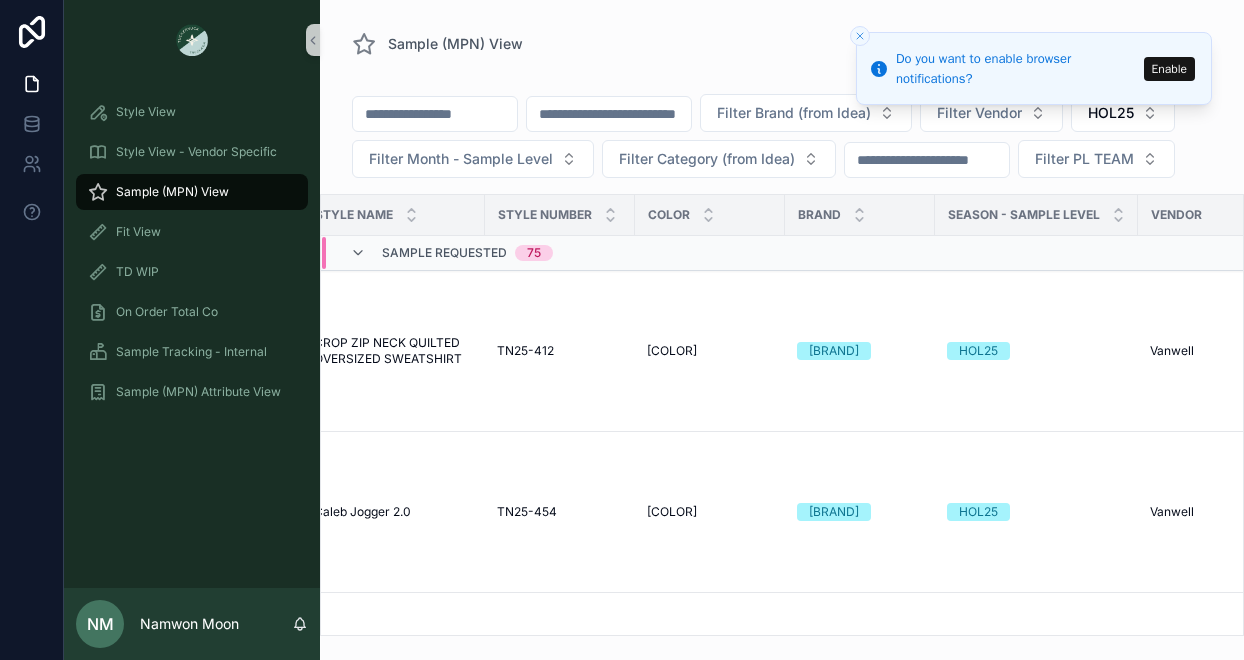 scroll, scrollTop: 0, scrollLeft: 0, axis: both 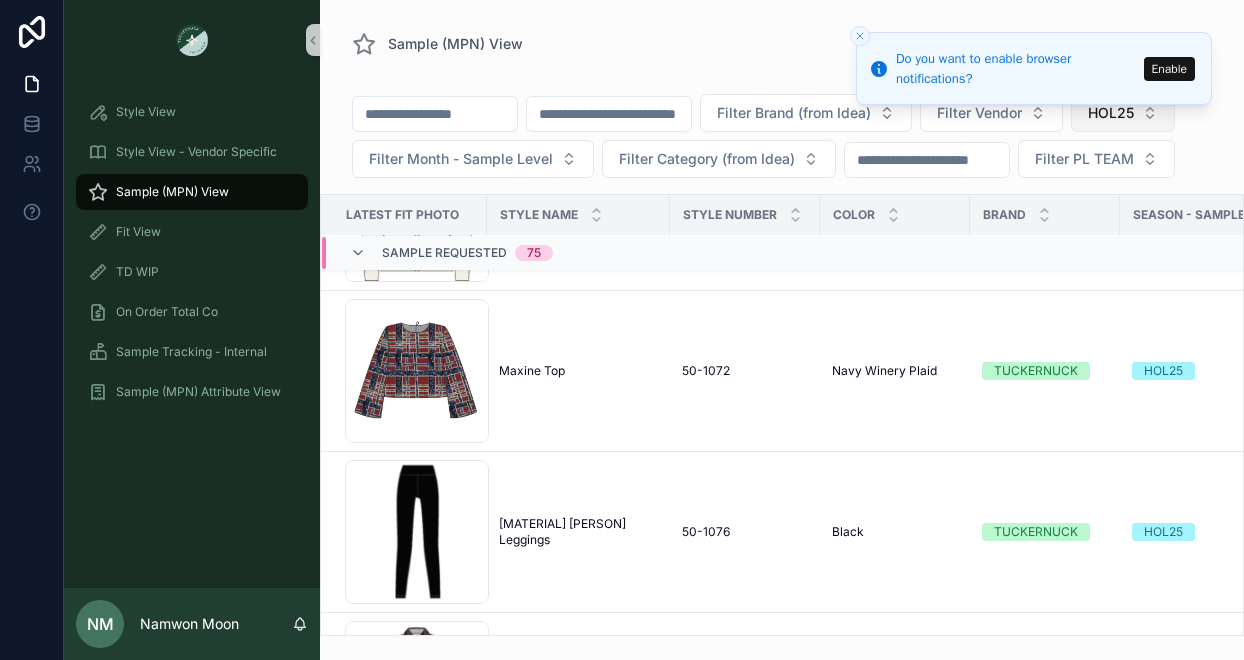click on "HOL25" at bounding box center (1123, 113) 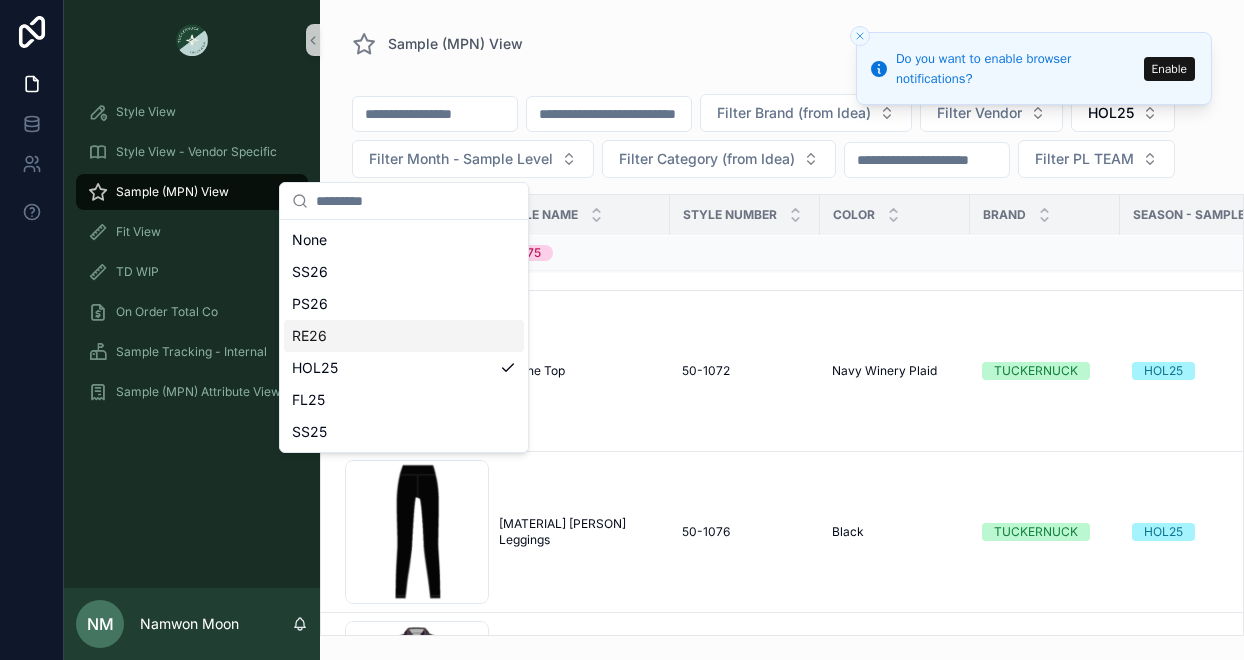 click on "RE26" at bounding box center (404, 336) 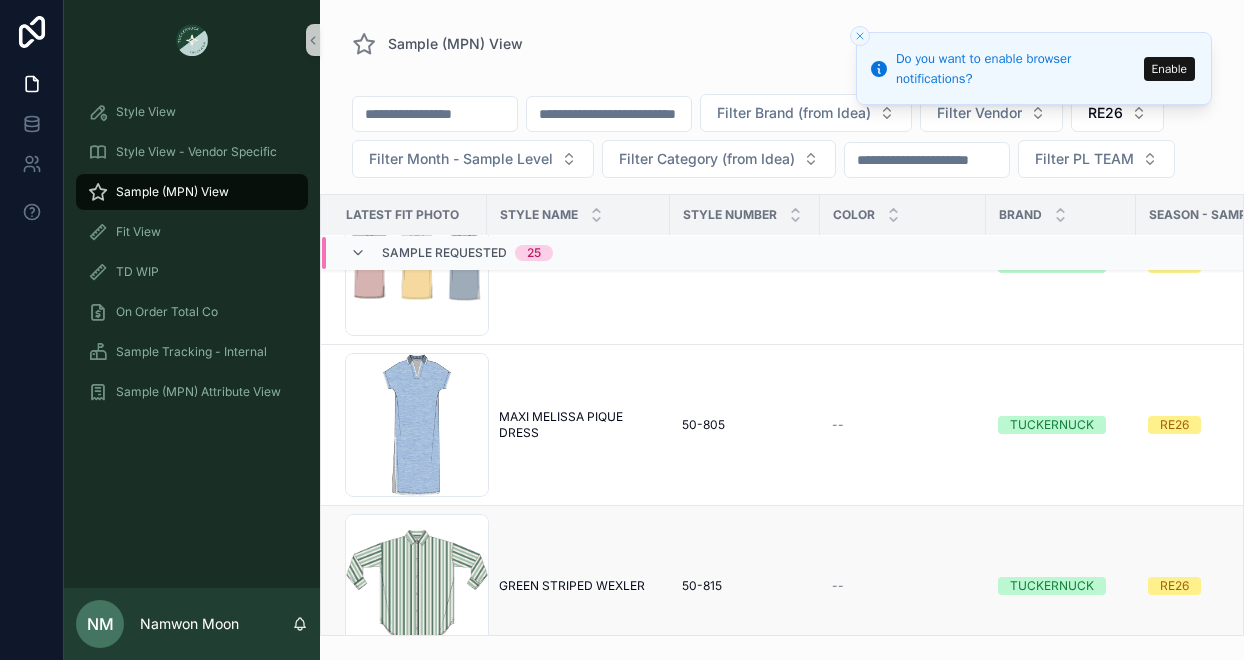 scroll, scrollTop: 952, scrollLeft: 0, axis: vertical 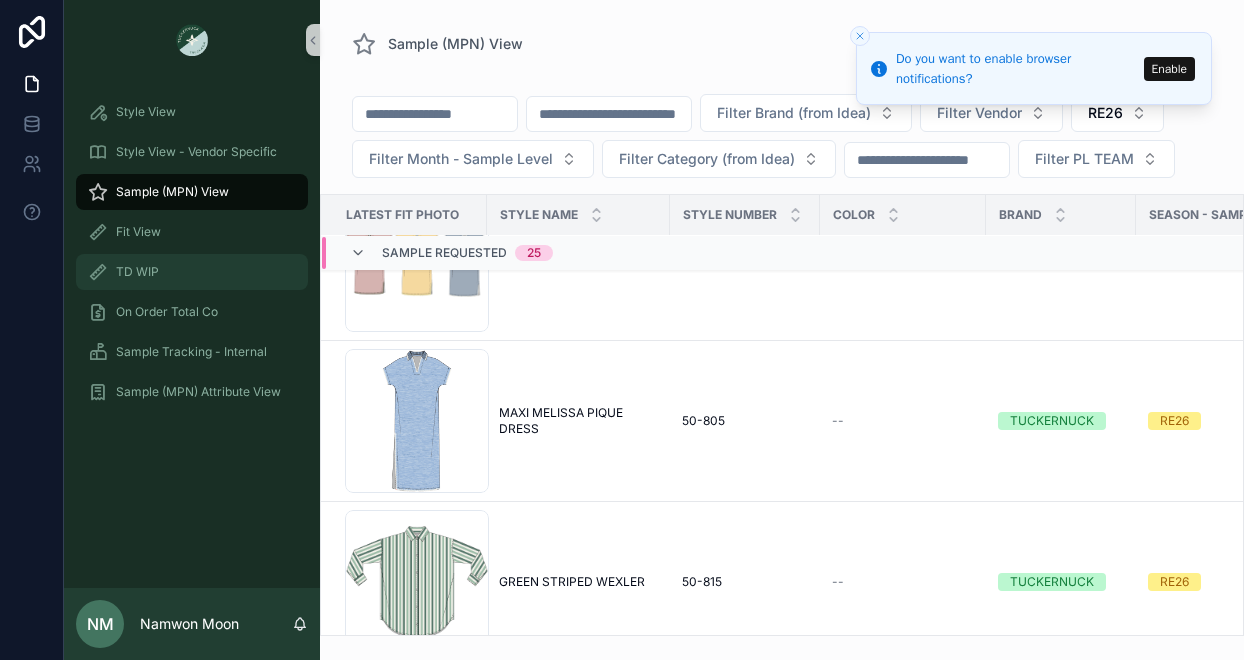 click on "TD WIP" at bounding box center [137, 272] 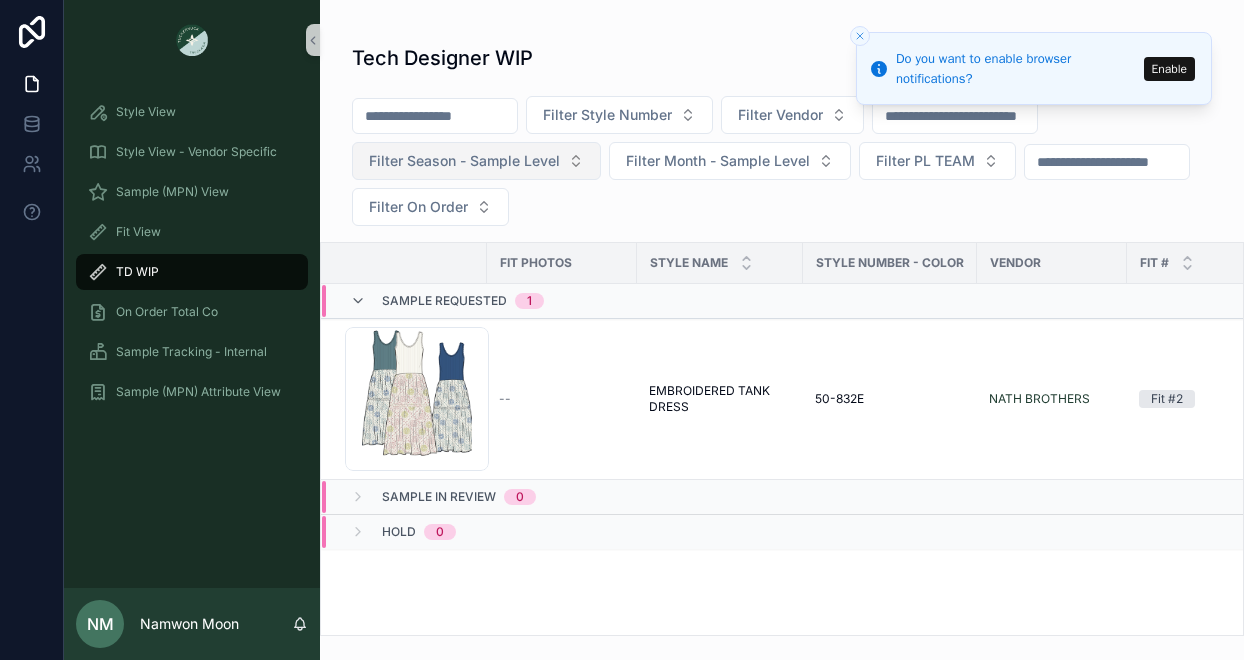click on "Filter Season - Sample Level" at bounding box center (476, 161) 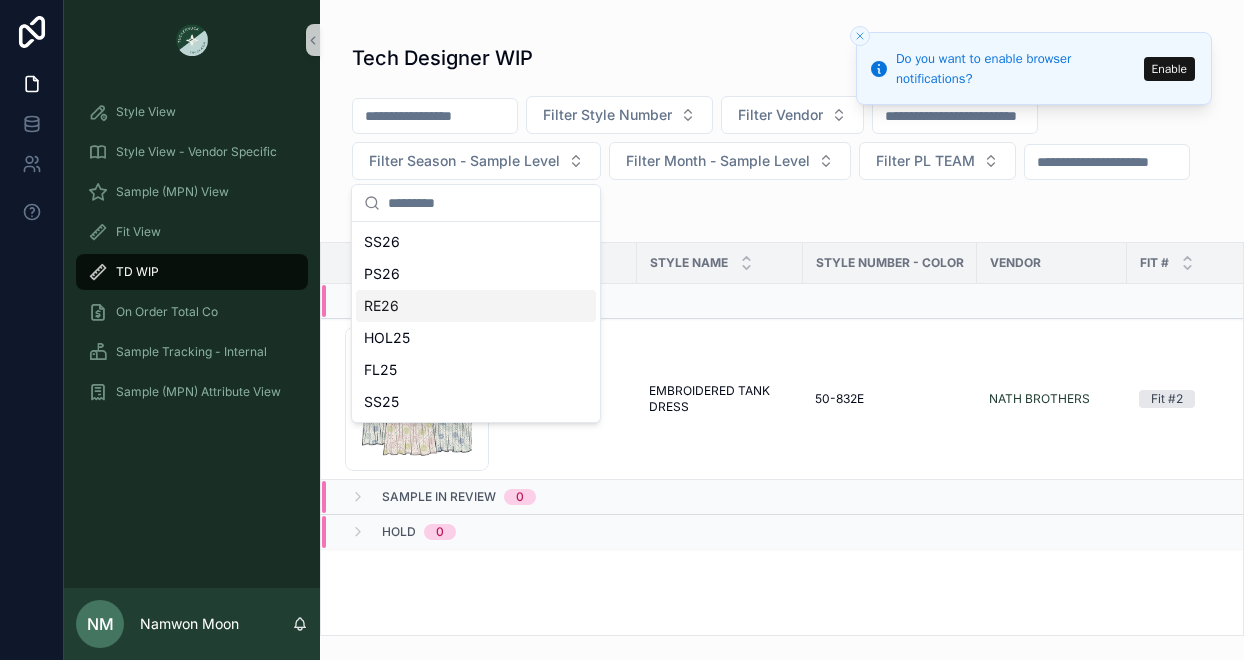 click on "RE26" at bounding box center [476, 306] 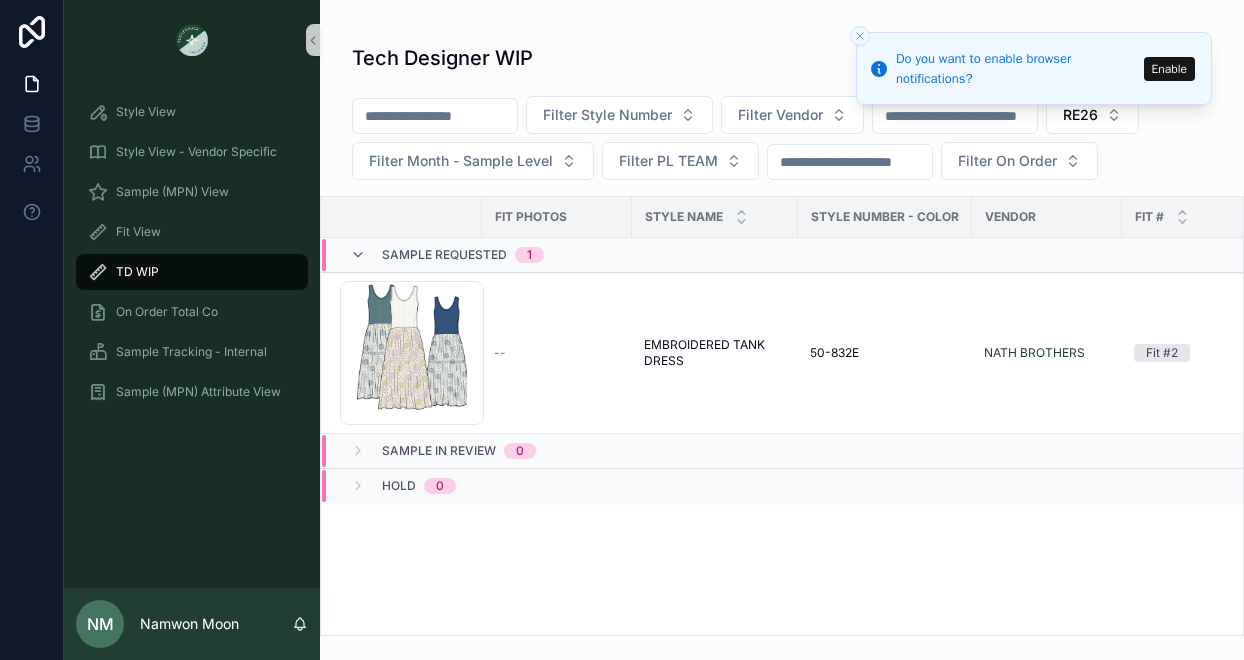 scroll, scrollTop: 0, scrollLeft: 0, axis: both 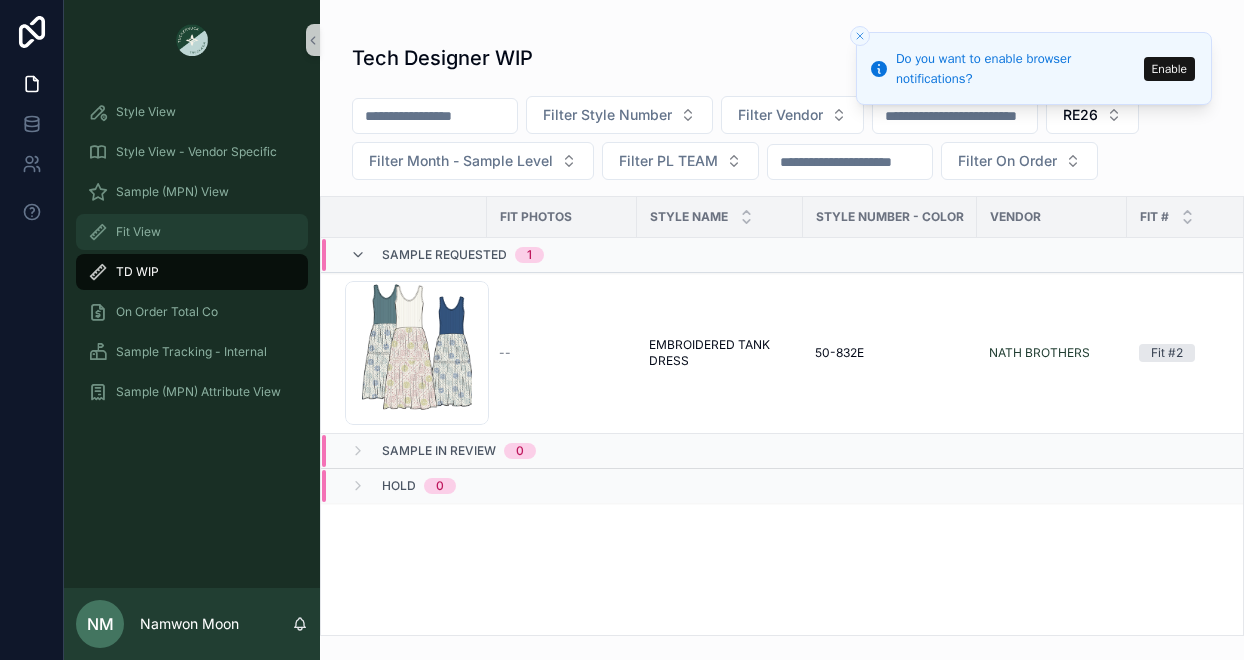 click on "Fit View" at bounding box center [192, 232] 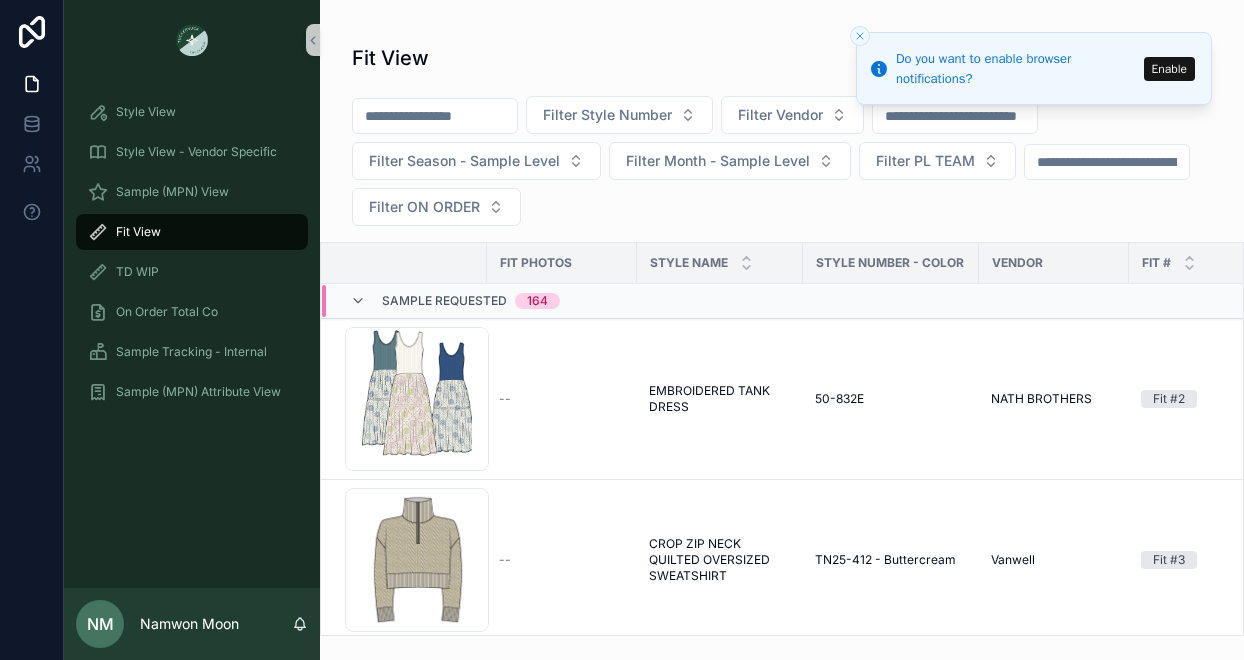click at bounding box center (435, 116) 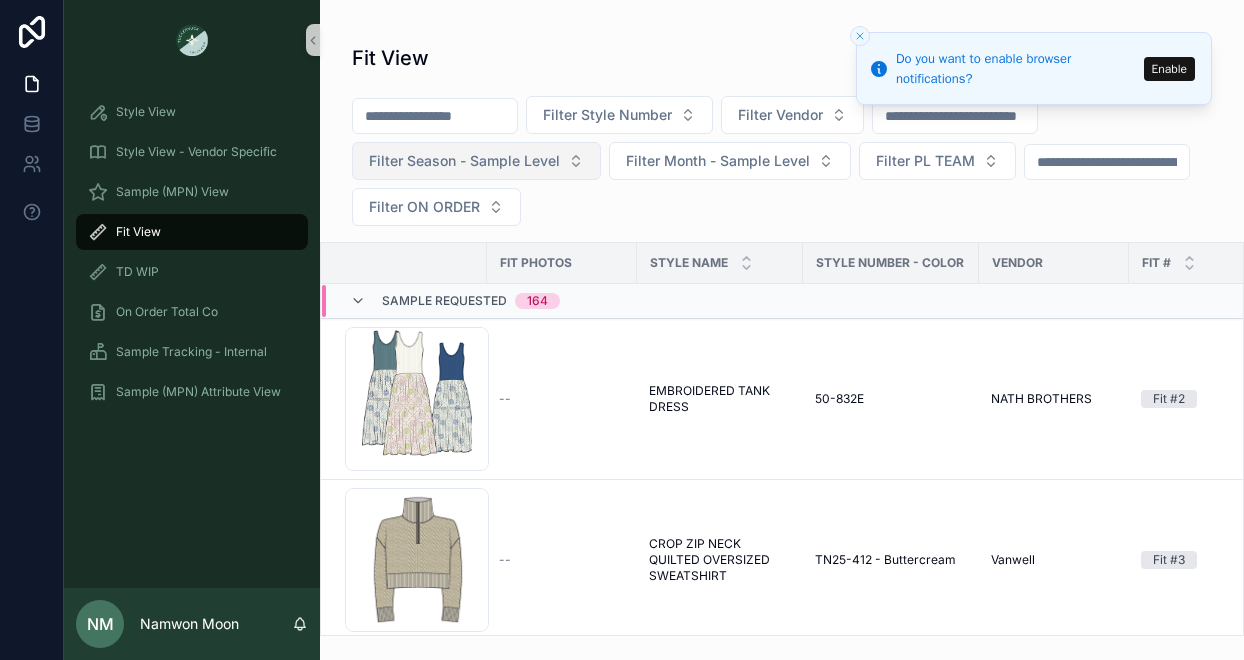 click on "Filter Season - Sample Level" at bounding box center (476, 161) 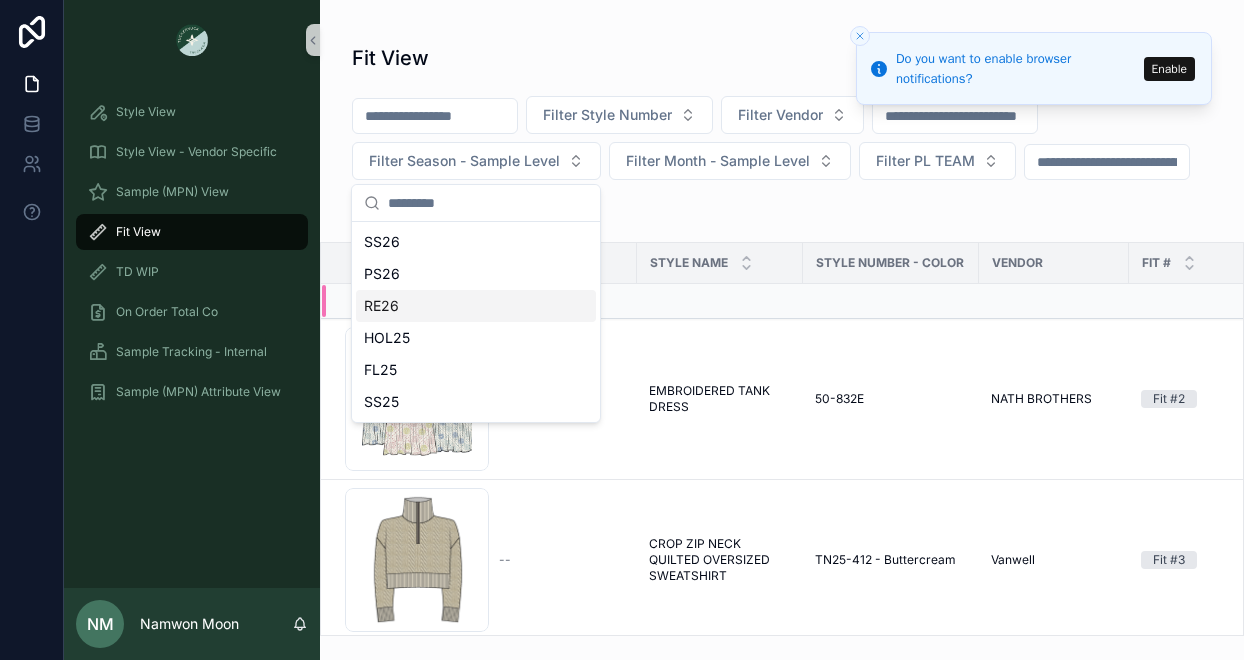 click on "RE26" at bounding box center [476, 306] 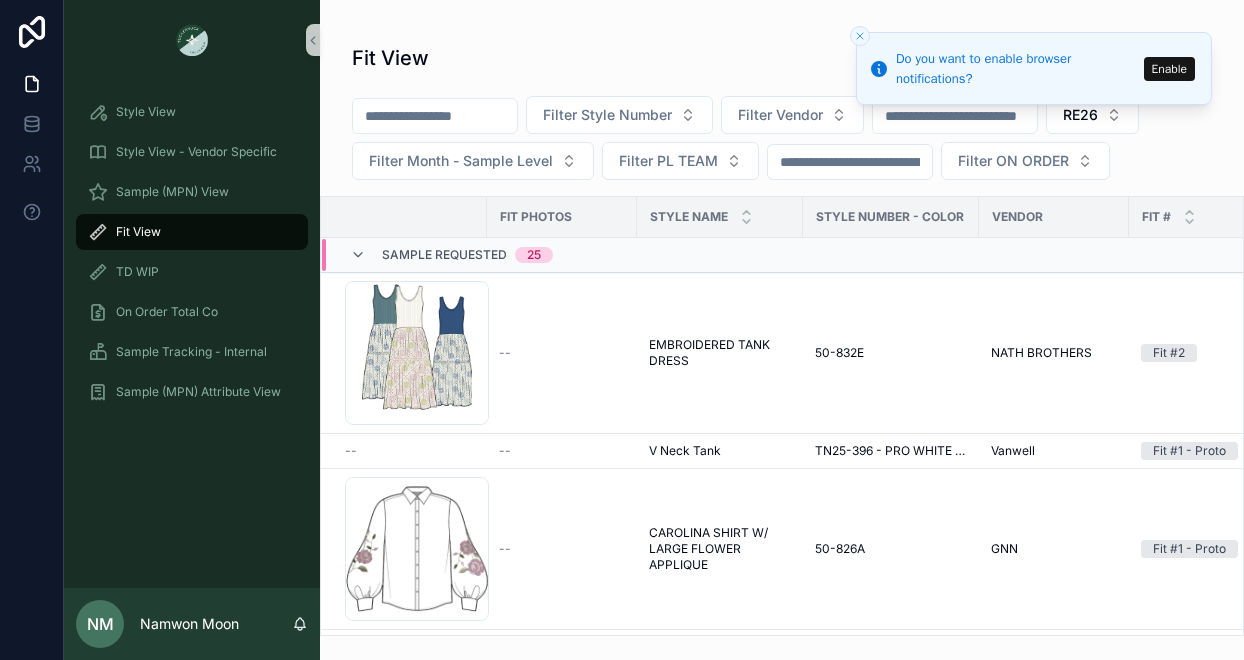 click at bounding box center [435, 116] 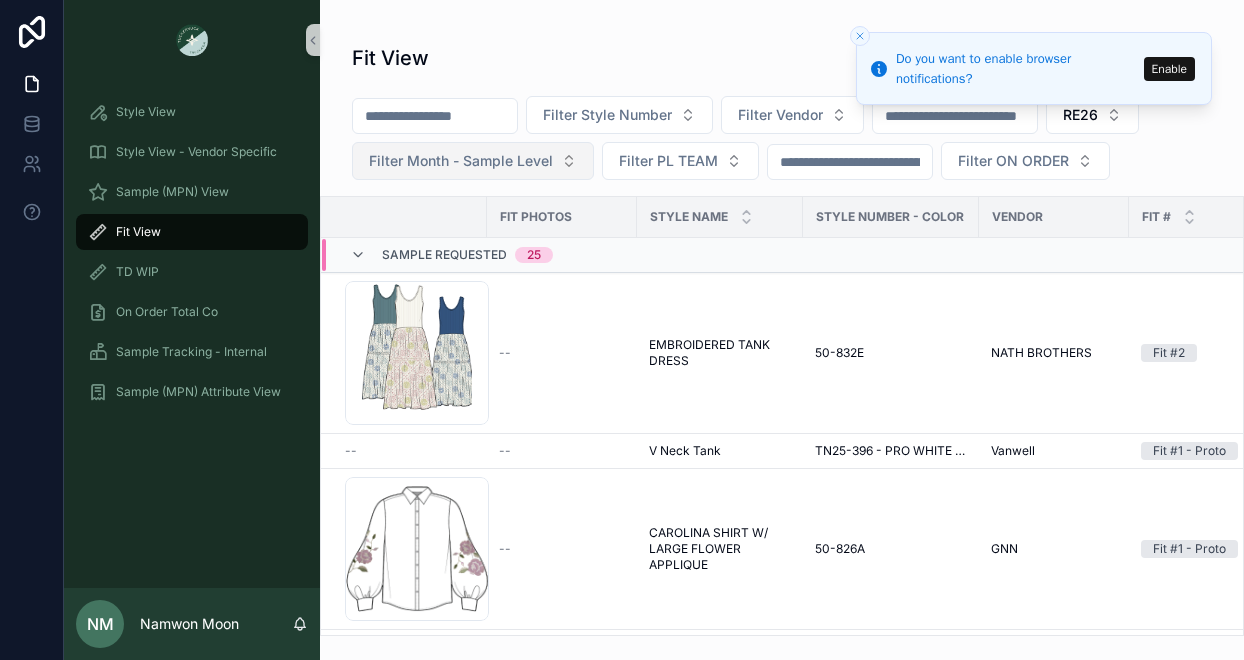 click on "Filter Month - Sample Level" at bounding box center [473, 161] 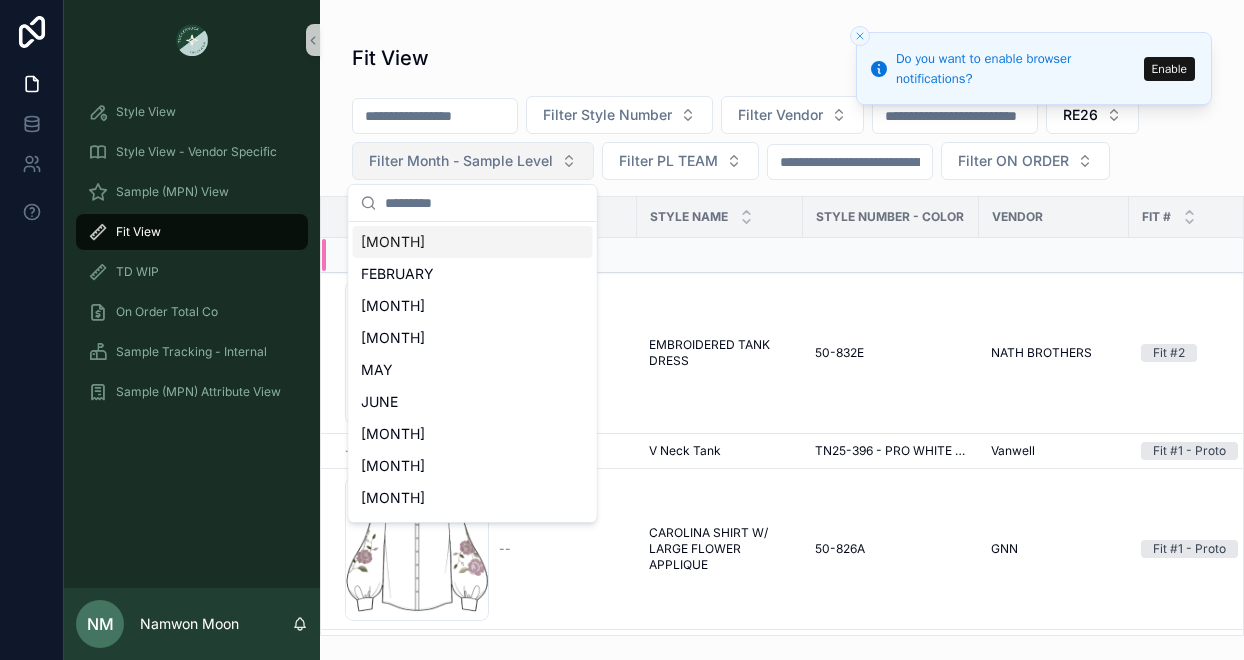 click on "Filter Month - Sample Level" at bounding box center [473, 161] 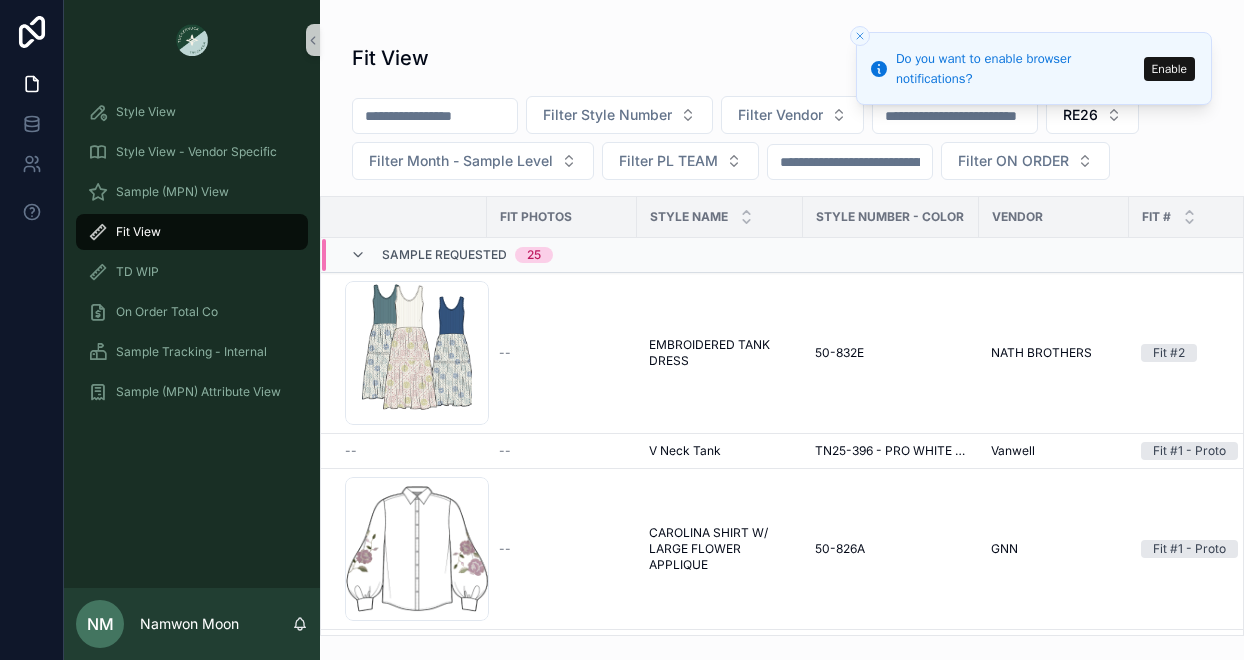 click at bounding box center [435, 116] 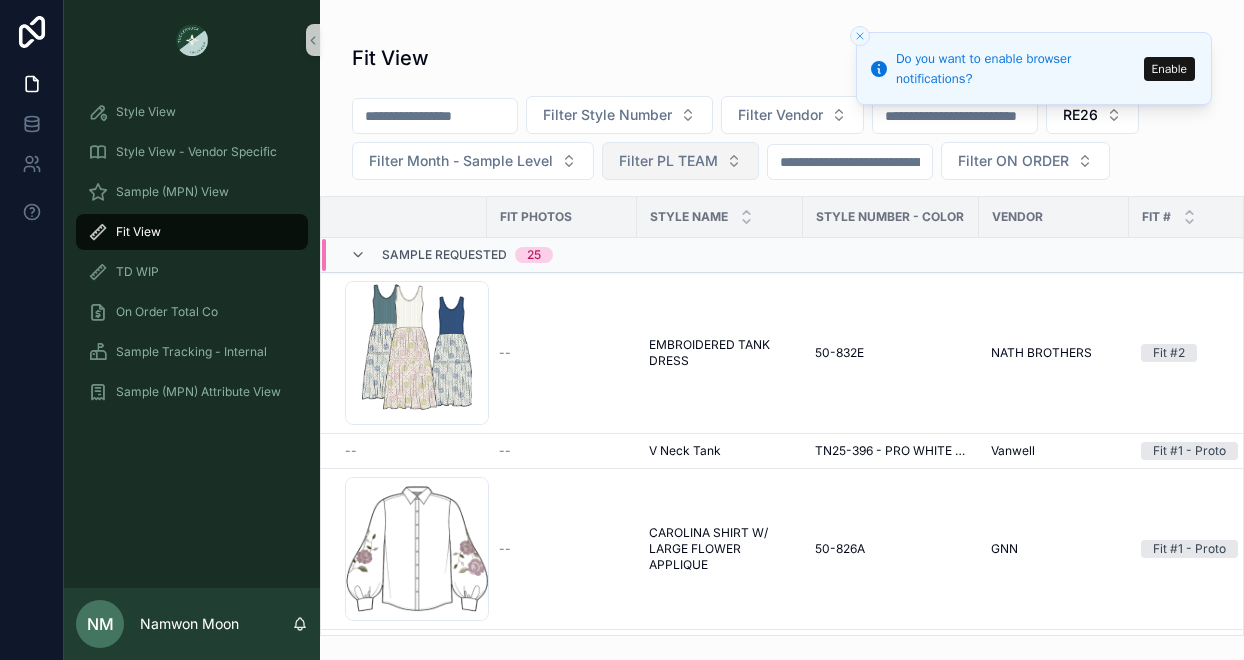 click on "Filter PL TEAM" at bounding box center (680, 161) 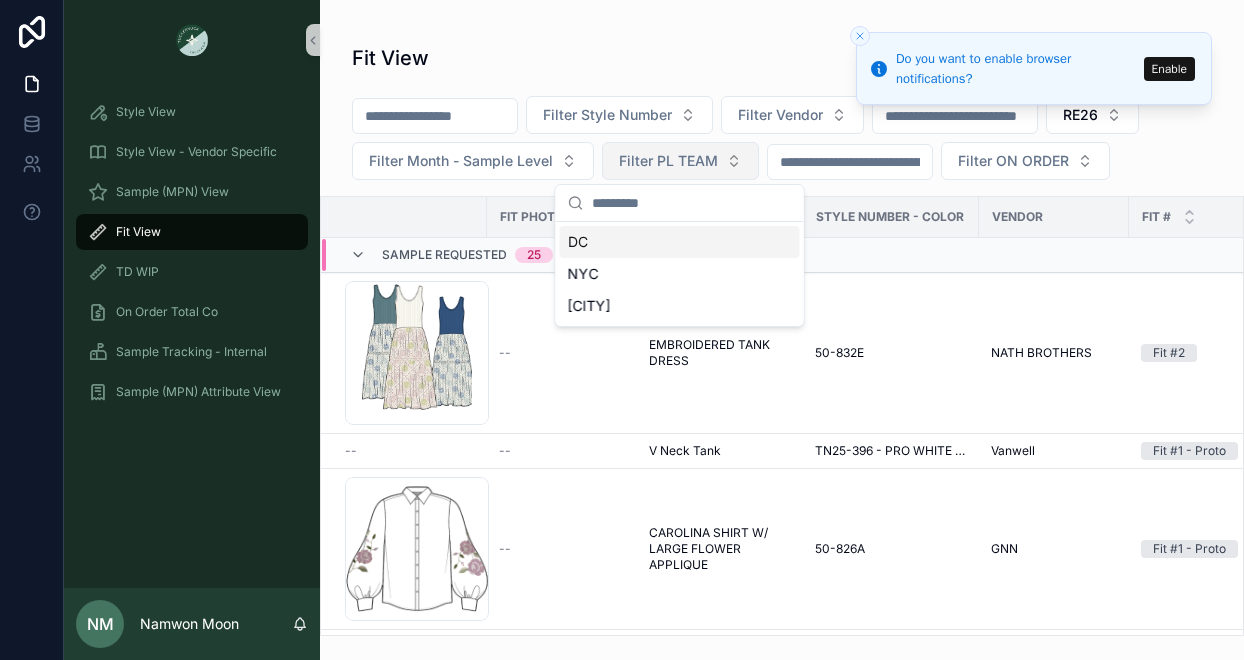 click on "Filter PL TEAM" at bounding box center (680, 161) 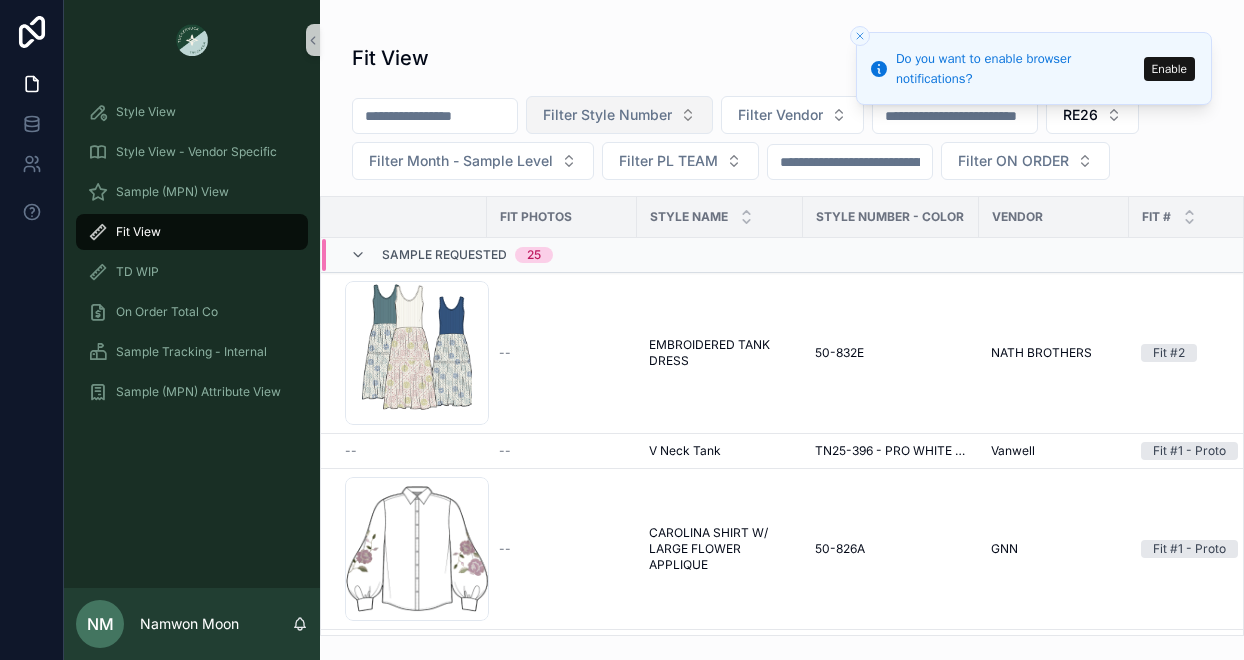 click on "Filter Style Number" at bounding box center (619, 115) 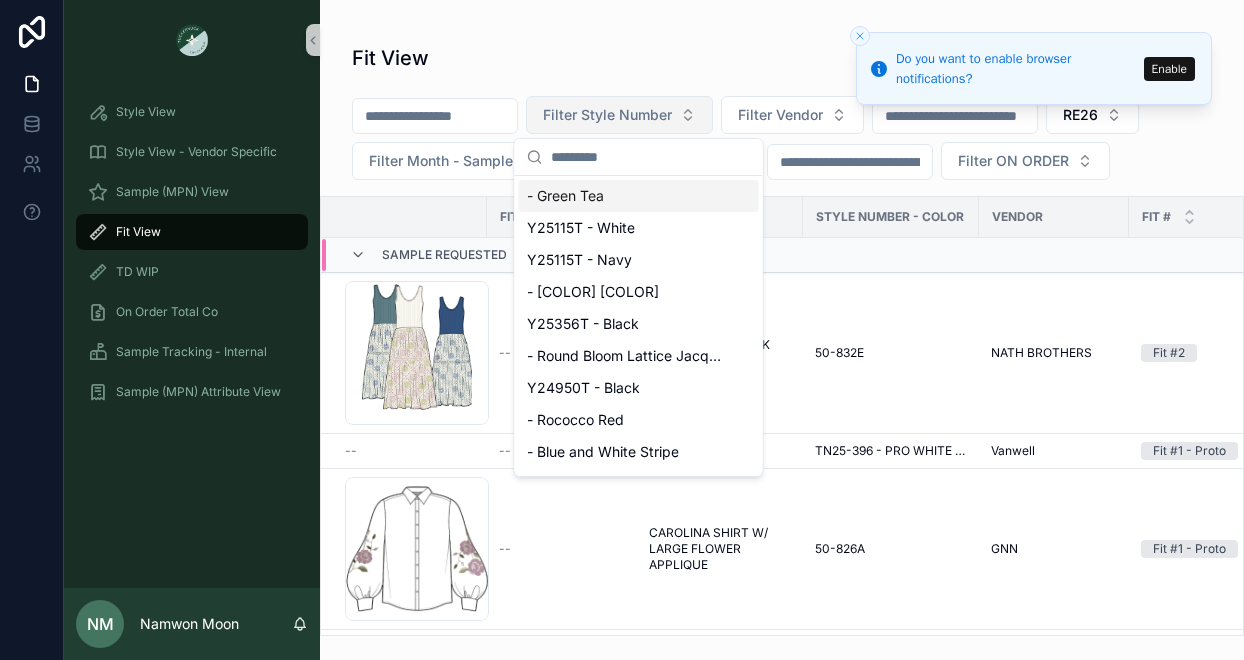 click on "Filter Style Number" at bounding box center (619, 115) 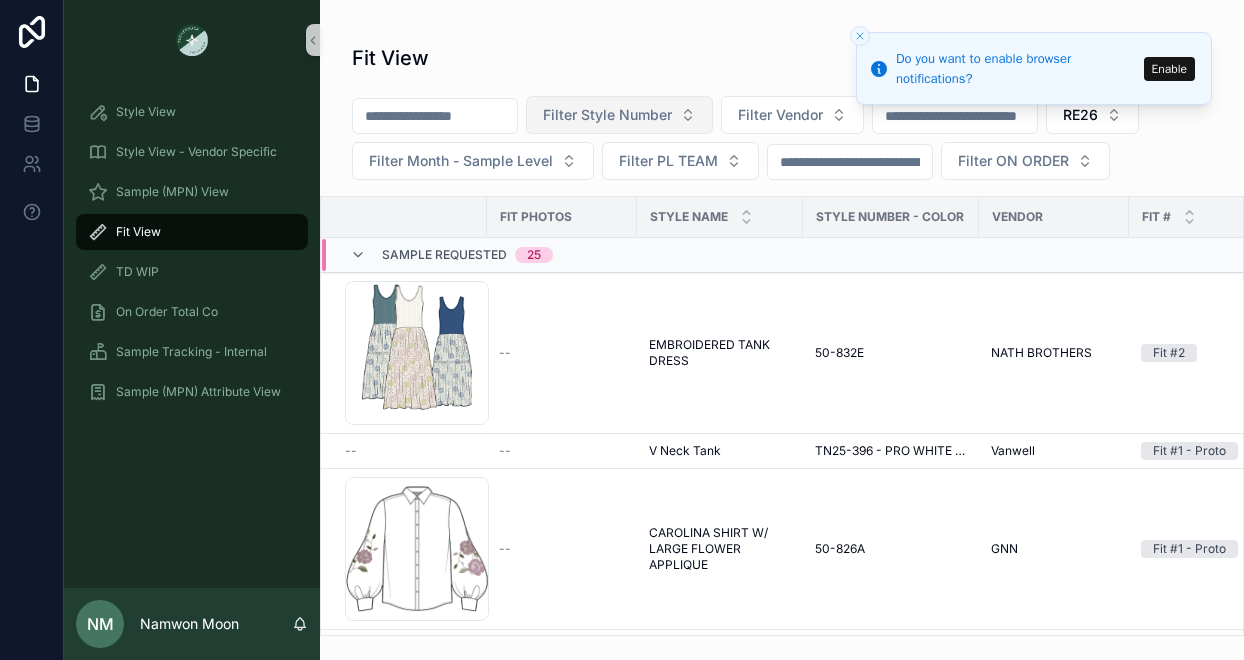 click on "Filter Style Number" at bounding box center (619, 115) 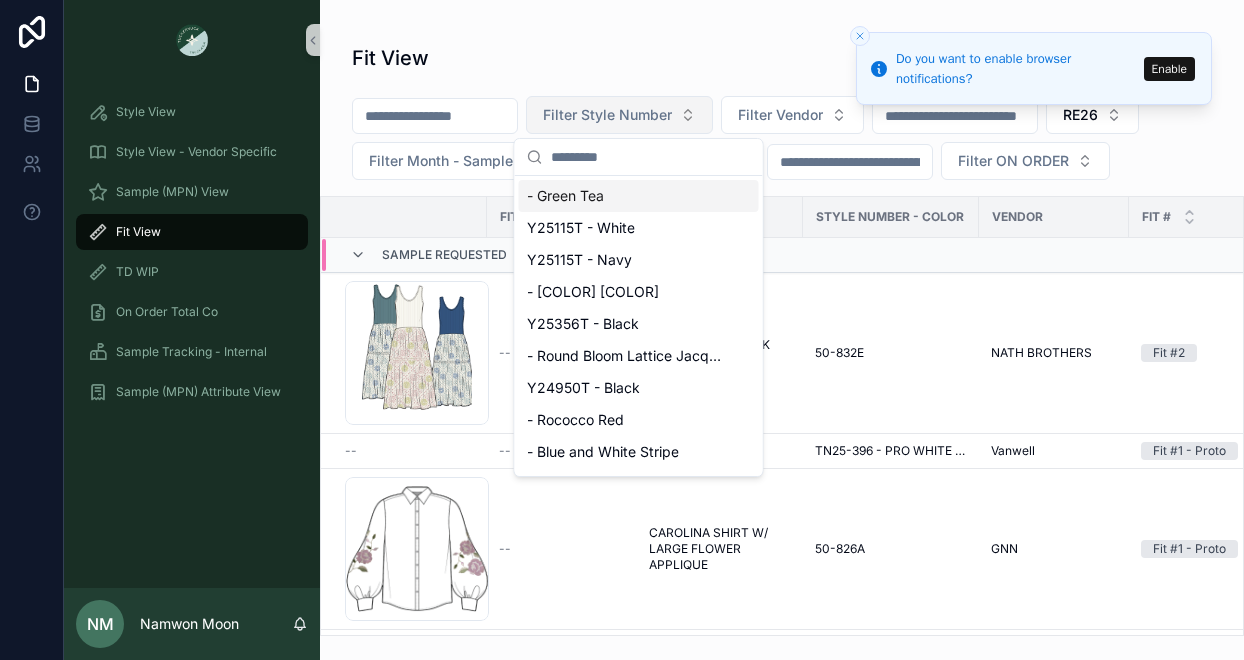 click on "Filter Style Number" at bounding box center (619, 115) 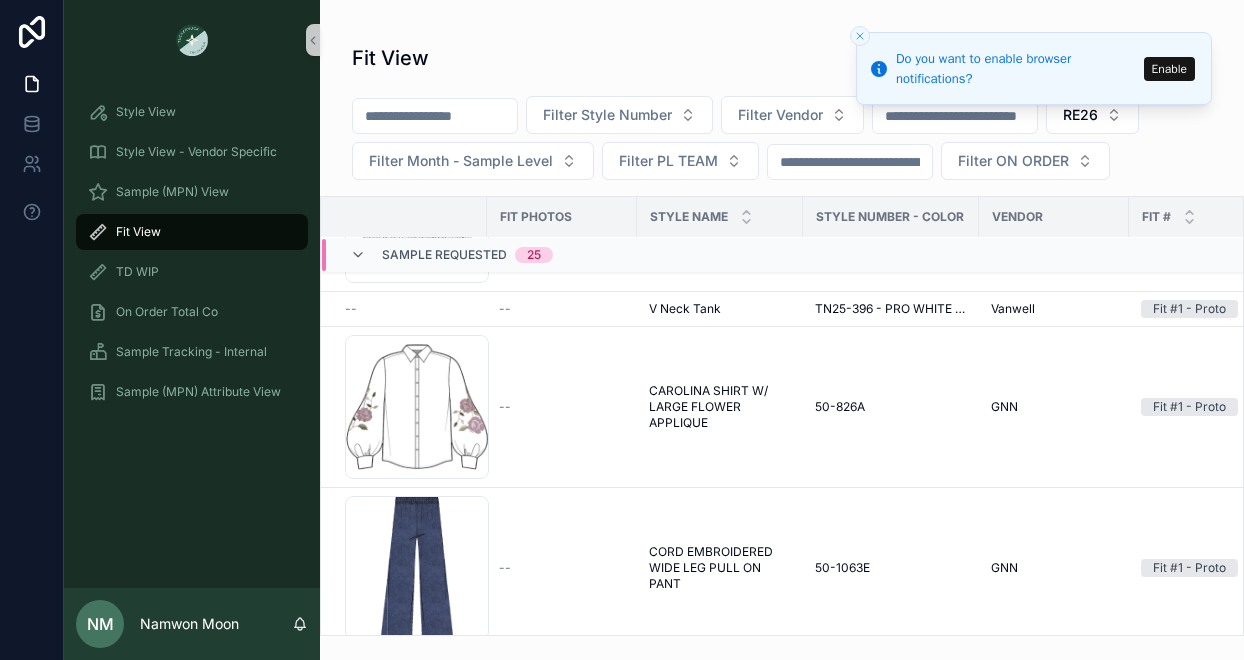 scroll, scrollTop: 138, scrollLeft: 0, axis: vertical 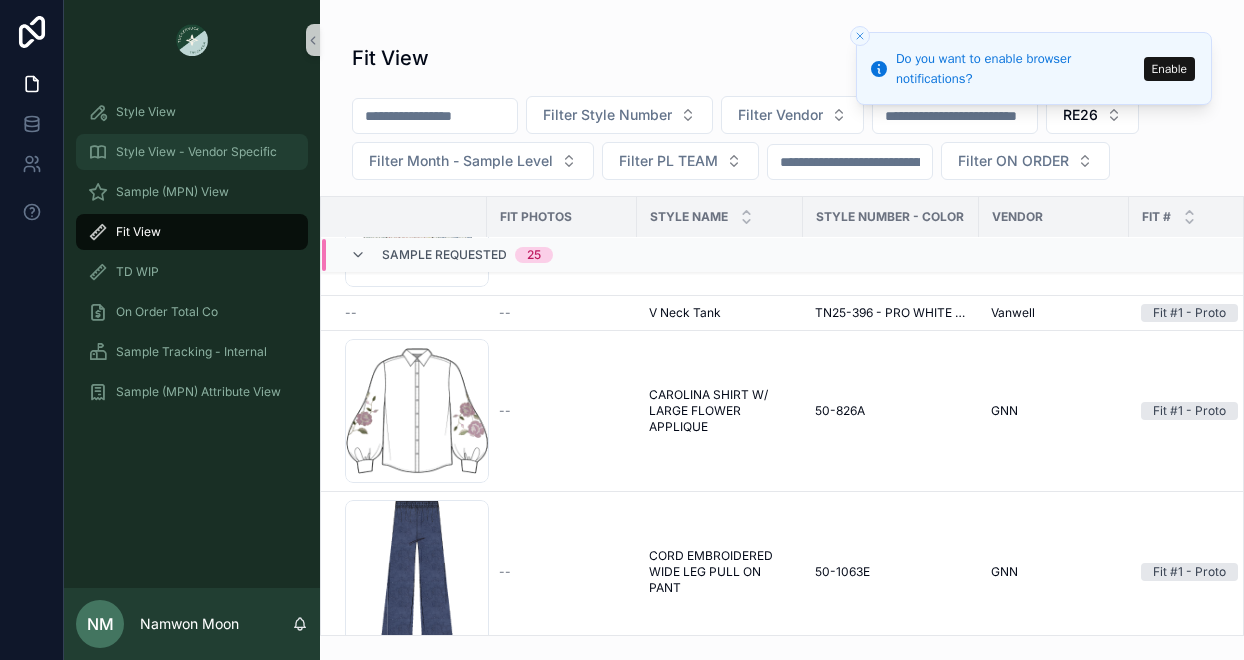 click on "Style View - Vendor Specific" at bounding box center (196, 152) 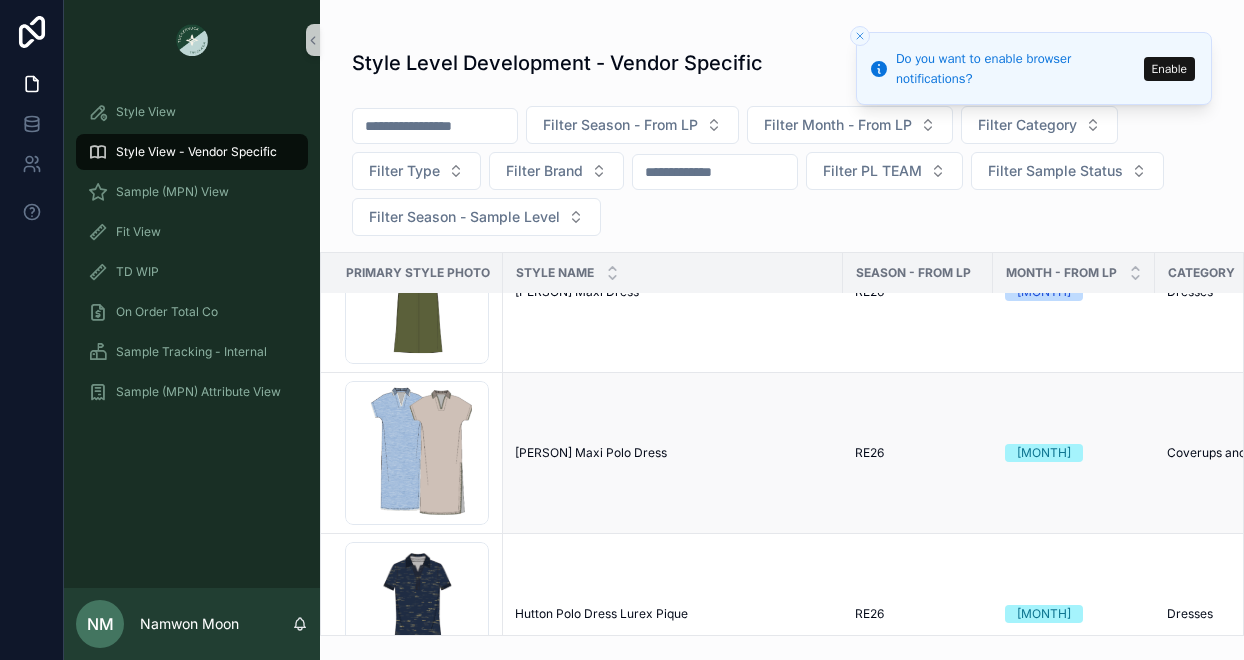scroll, scrollTop: 1296, scrollLeft: 0, axis: vertical 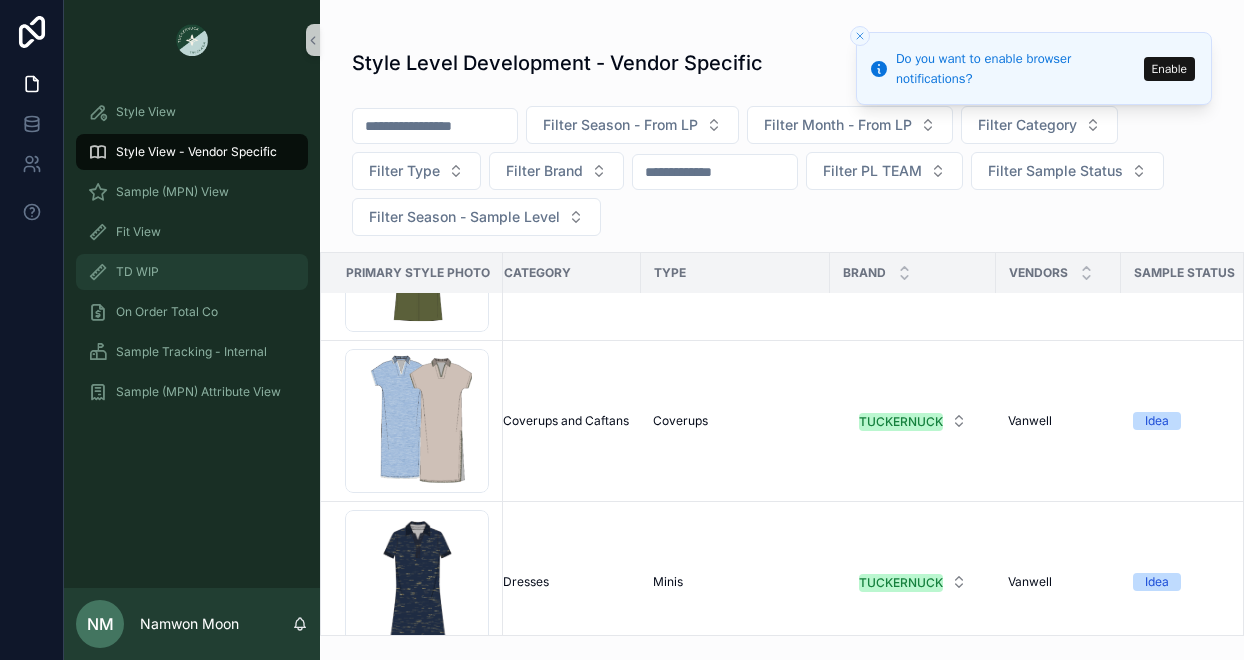 click on "TD WIP" at bounding box center [137, 272] 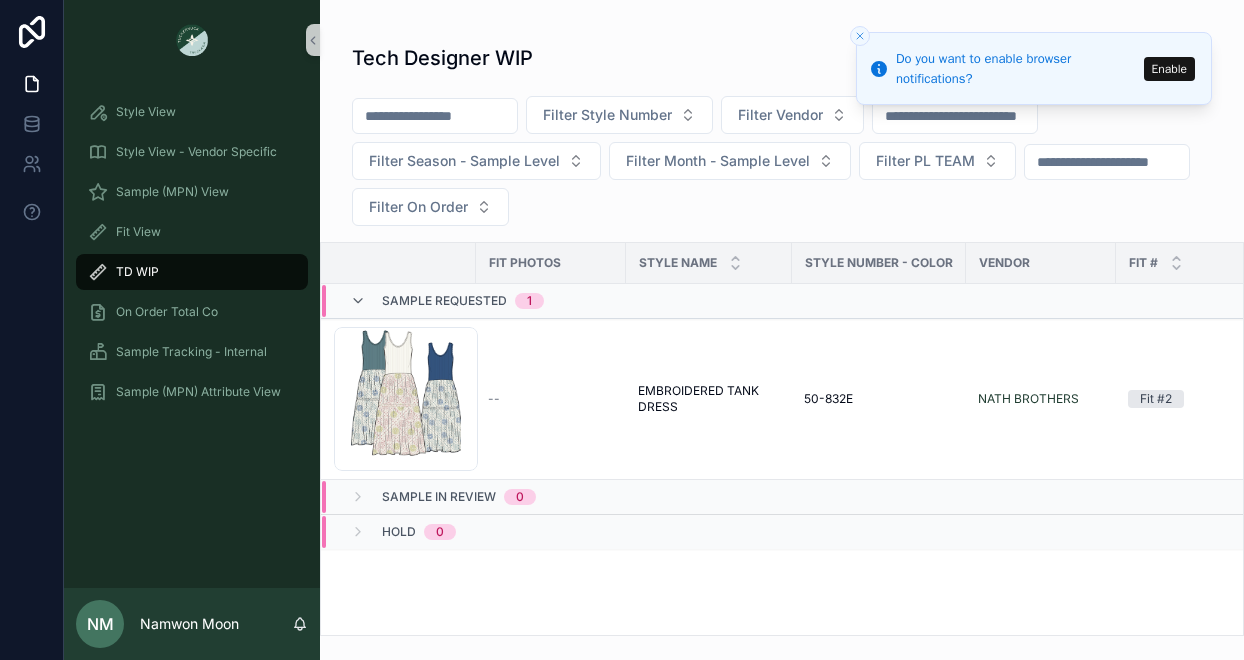 scroll, scrollTop: 0, scrollLeft: 0, axis: both 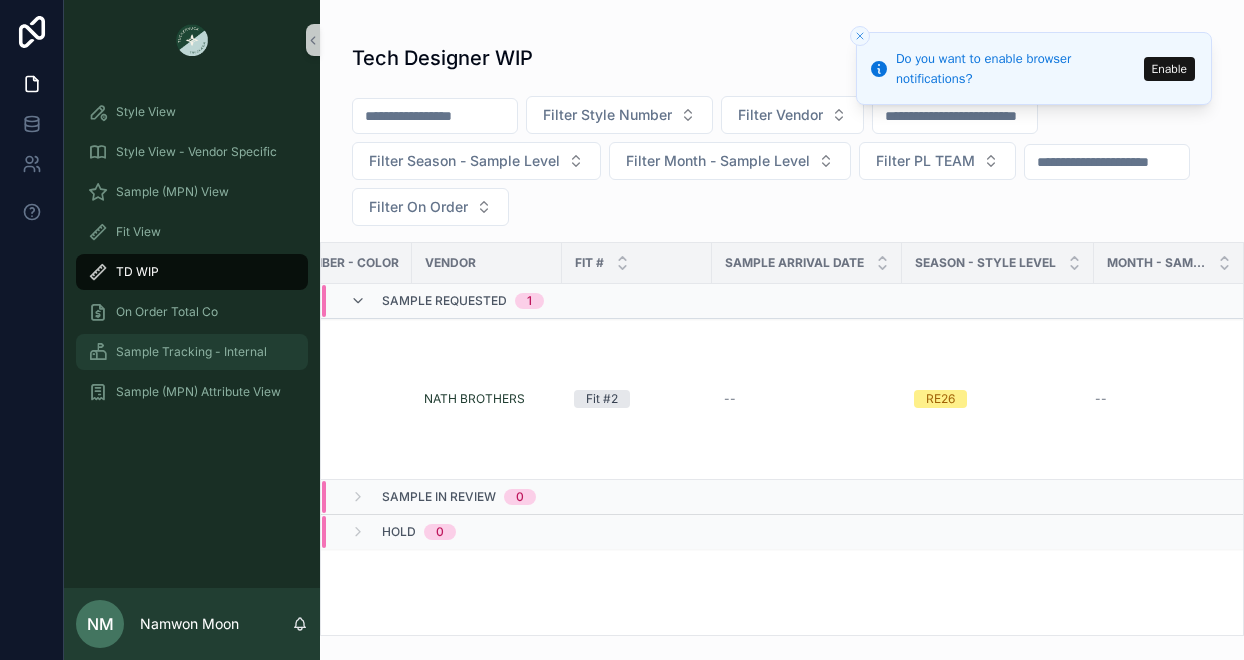 click on "Sample Tracking - Internal" at bounding box center [191, 352] 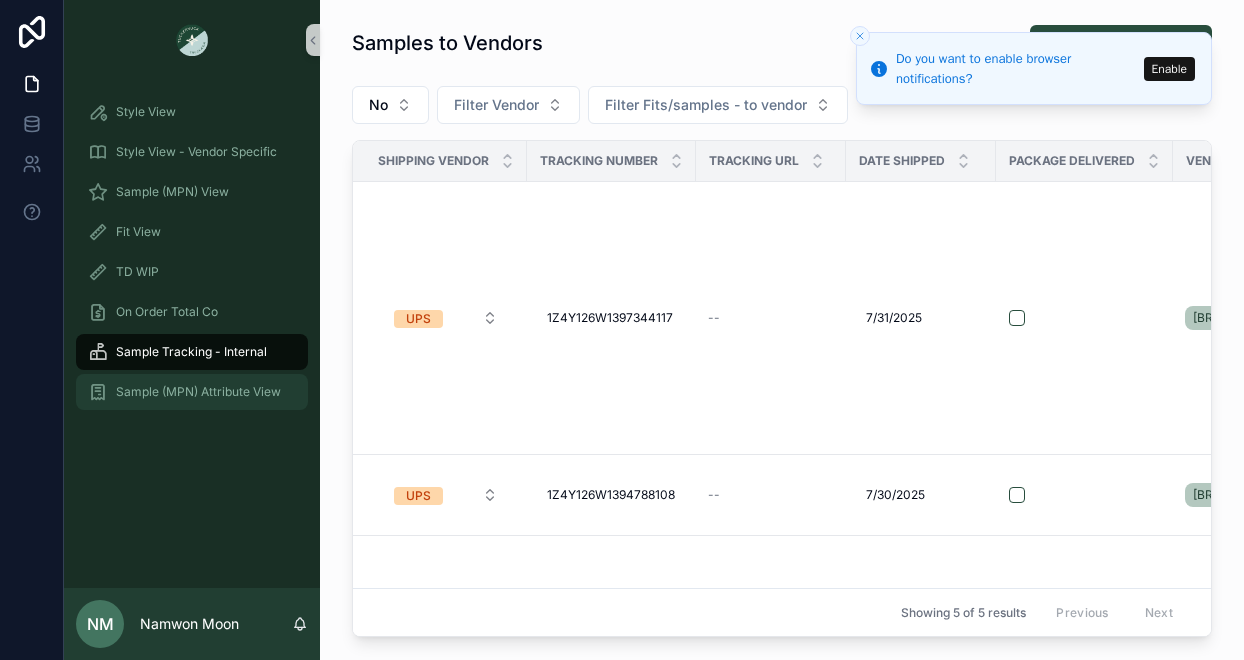 click on "Sample (MPN) Attribute View" at bounding box center [198, 392] 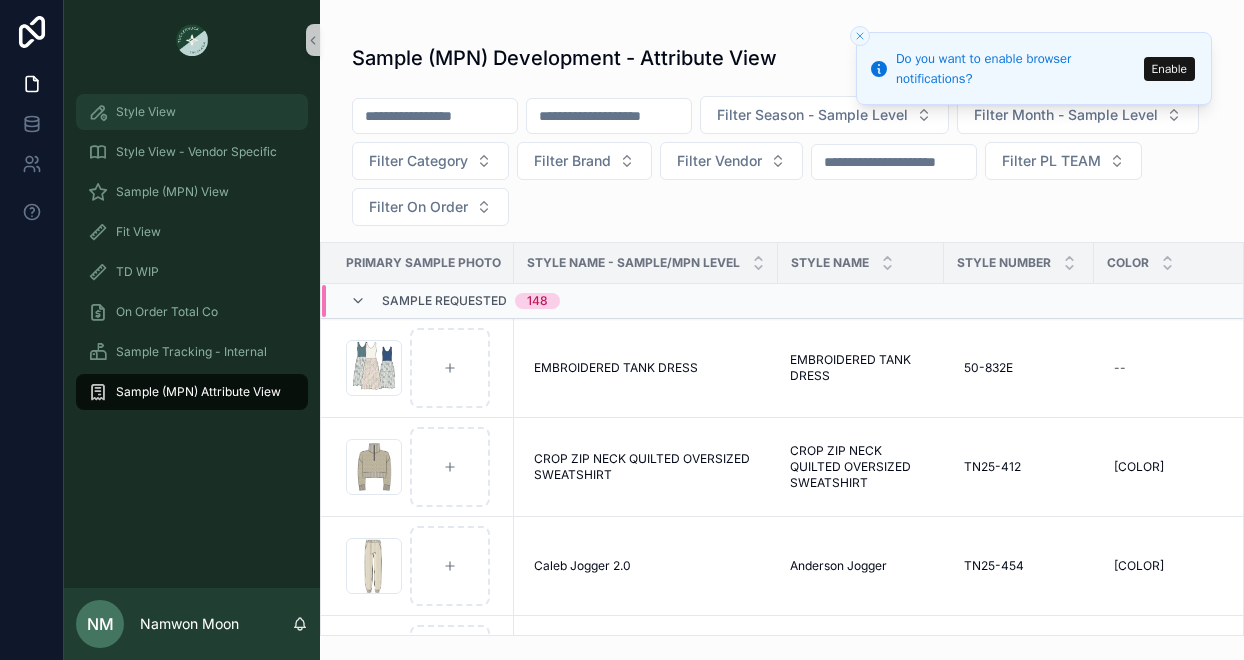 click on "Style View" at bounding box center (146, 112) 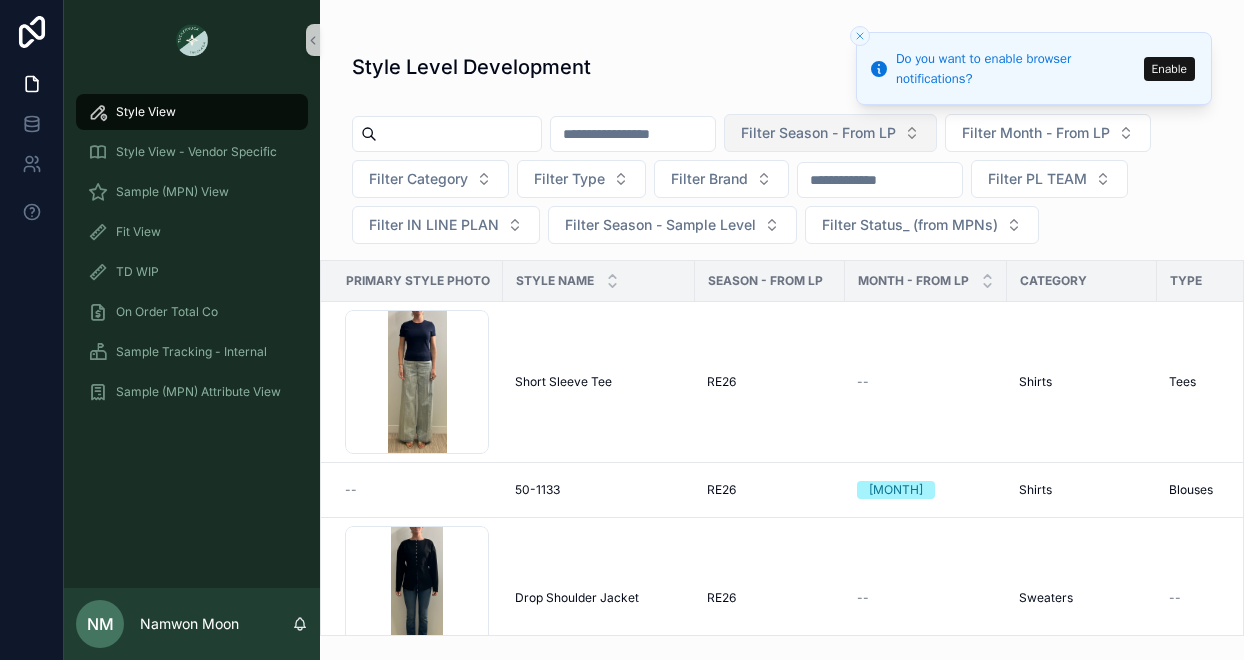 click on "Filter Season - From LP" at bounding box center (830, 133) 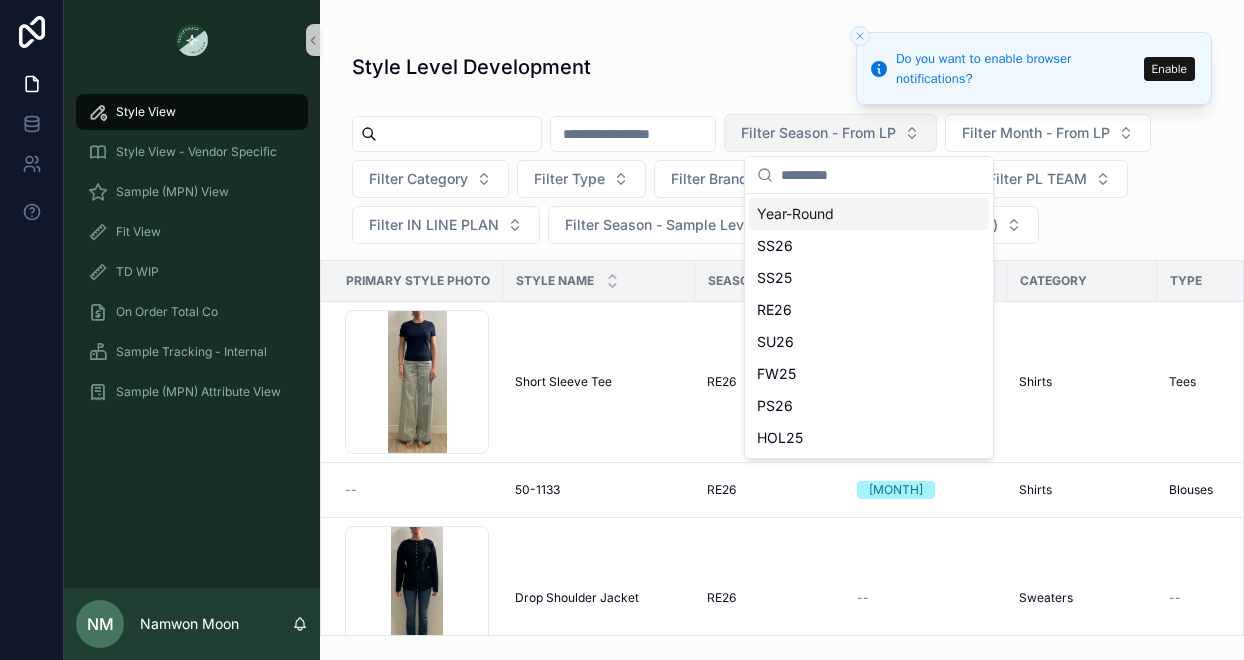 click on "Filter Season - From LP" at bounding box center (830, 133) 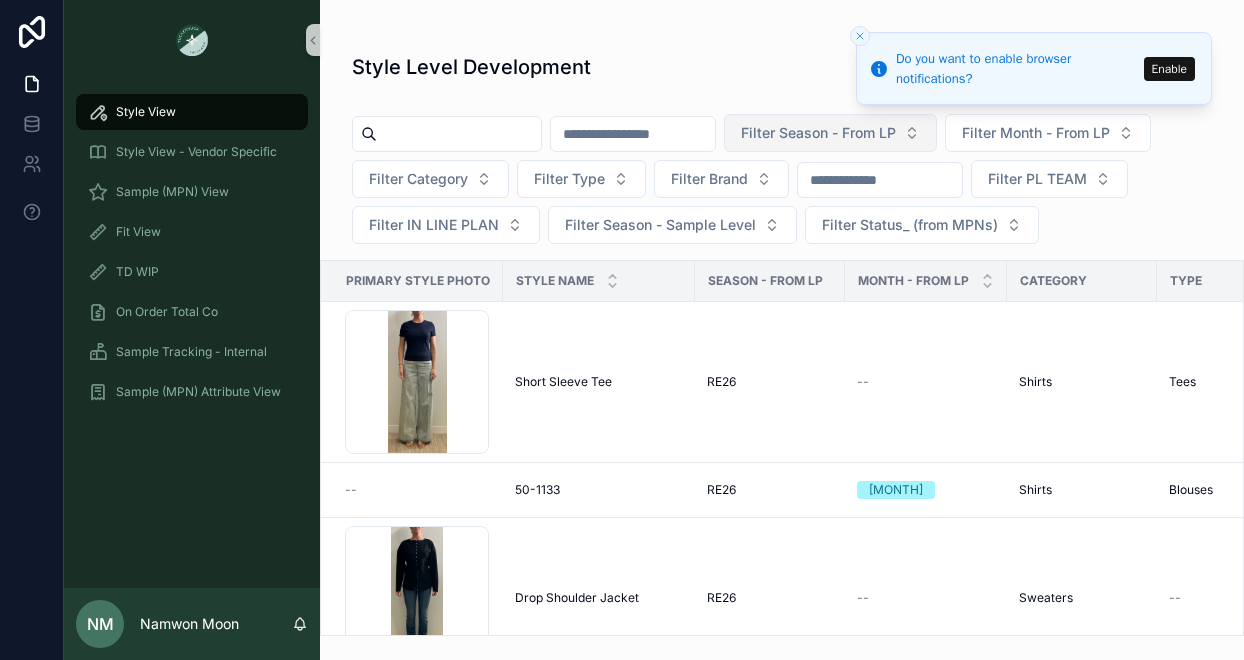 click on "Filter Season - From LP" at bounding box center (830, 133) 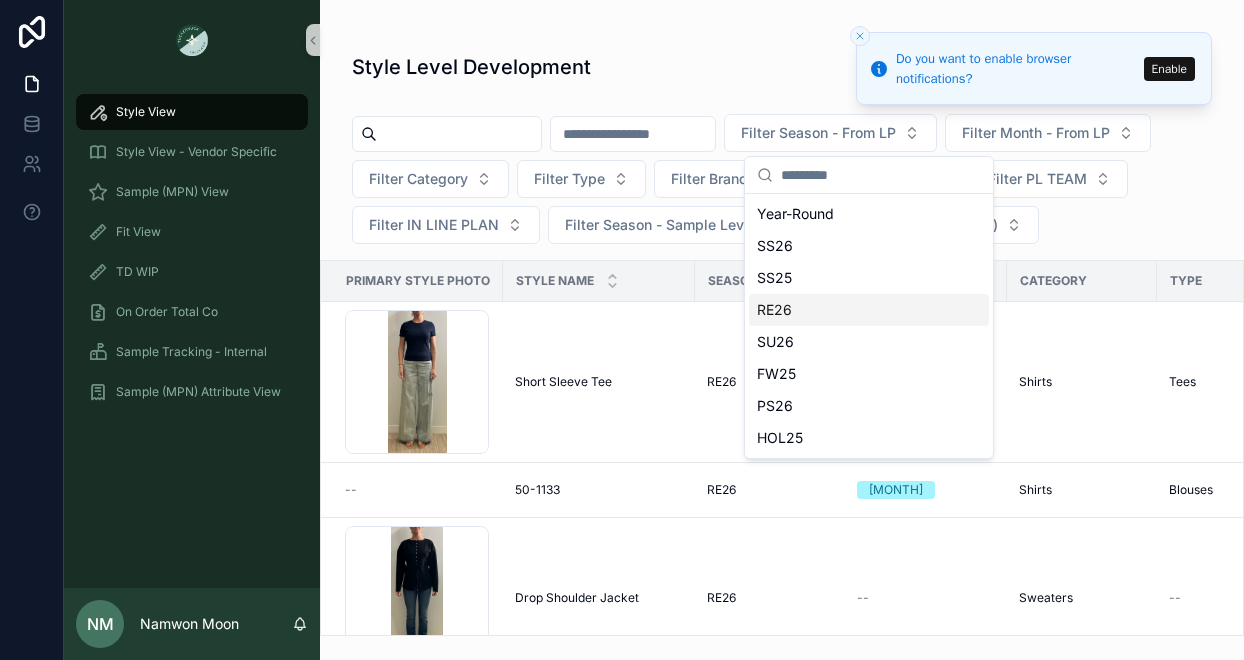 click on "RE26" at bounding box center [869, 310] 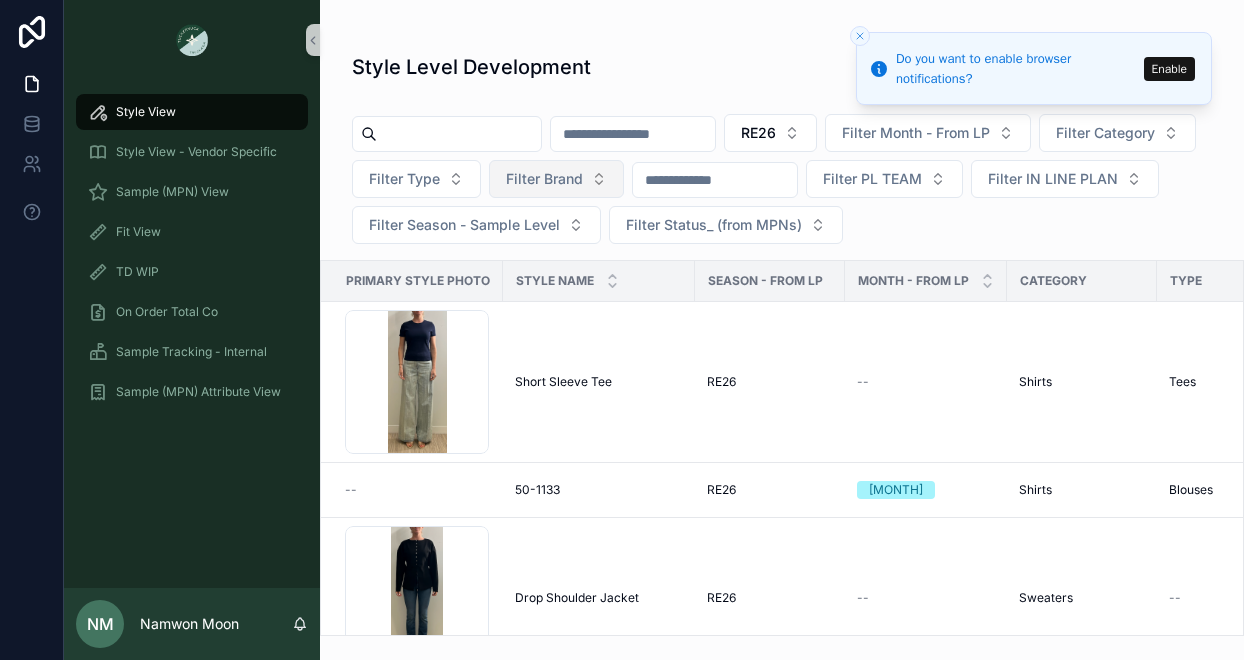 click on "Filter Brand" at bounding box center (556, 179) 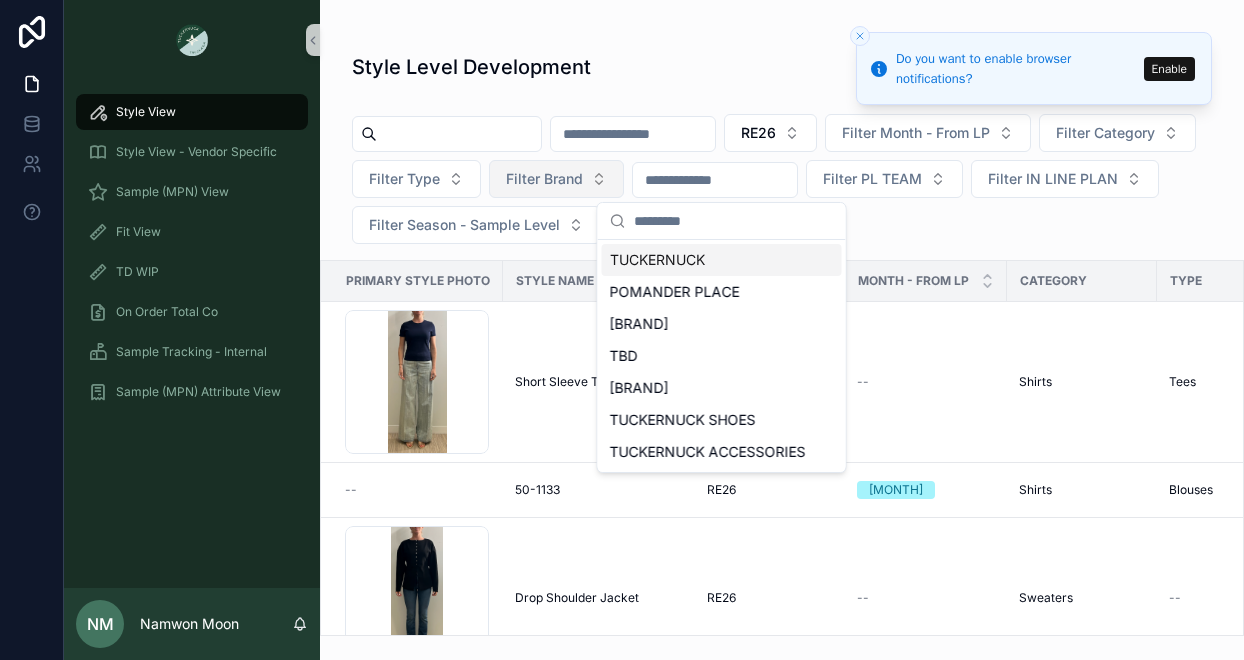 click on "Filter Brand" at bounding box center [556, 179] 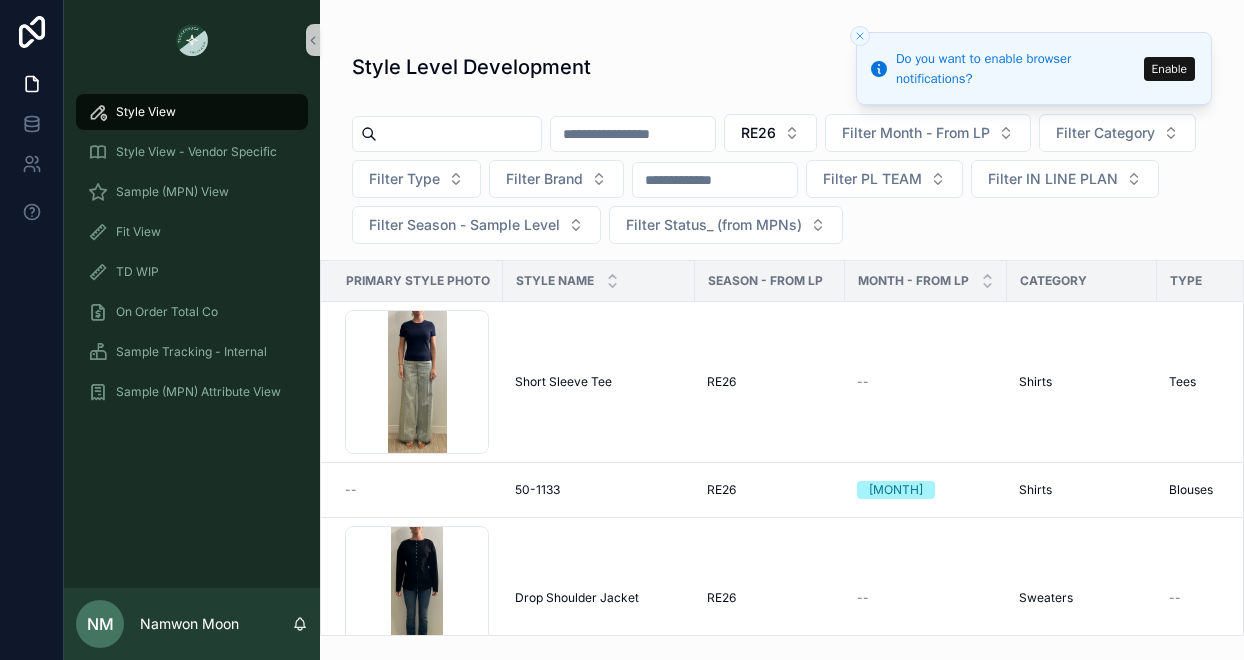 click at bounding box center (633, 134) 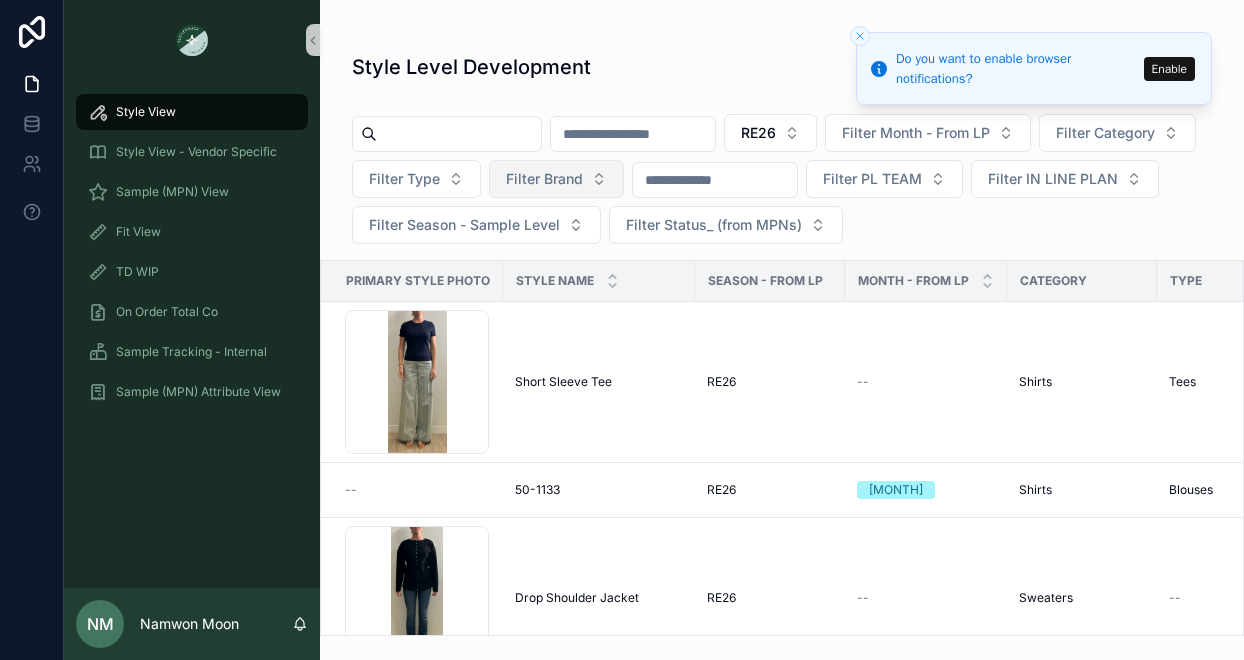 click on "Filter Brand" at bounding box center [556, 179] 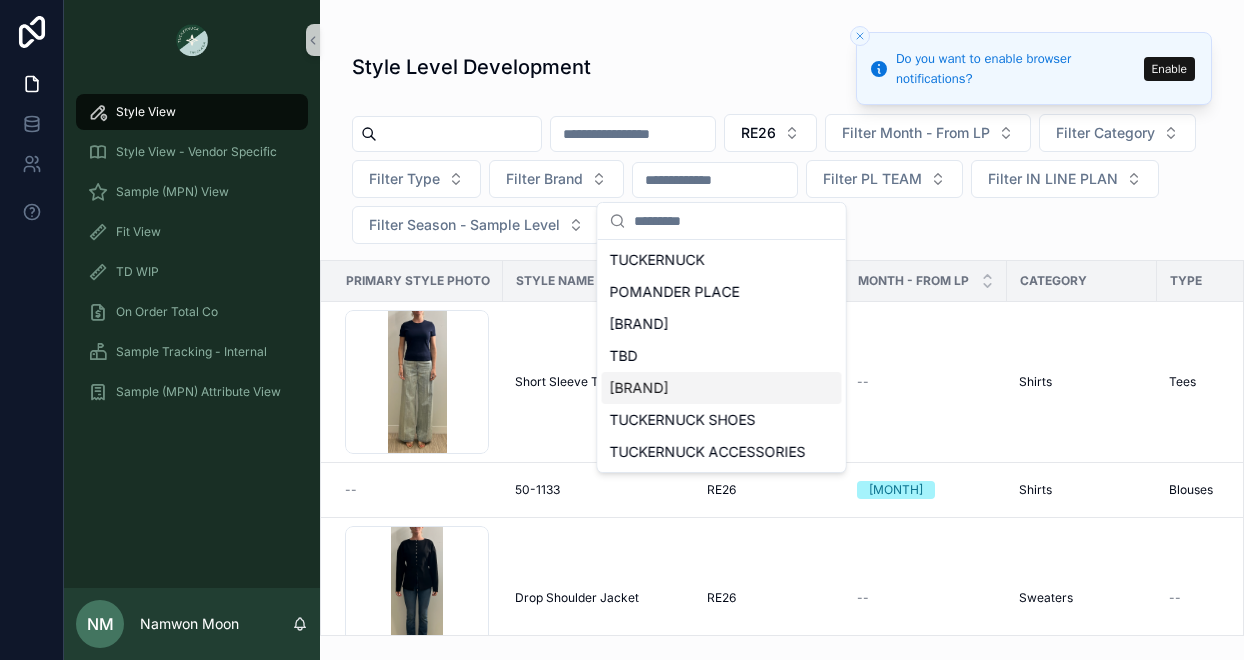 click on "[BRAND]" at bounding box center (722, 388) 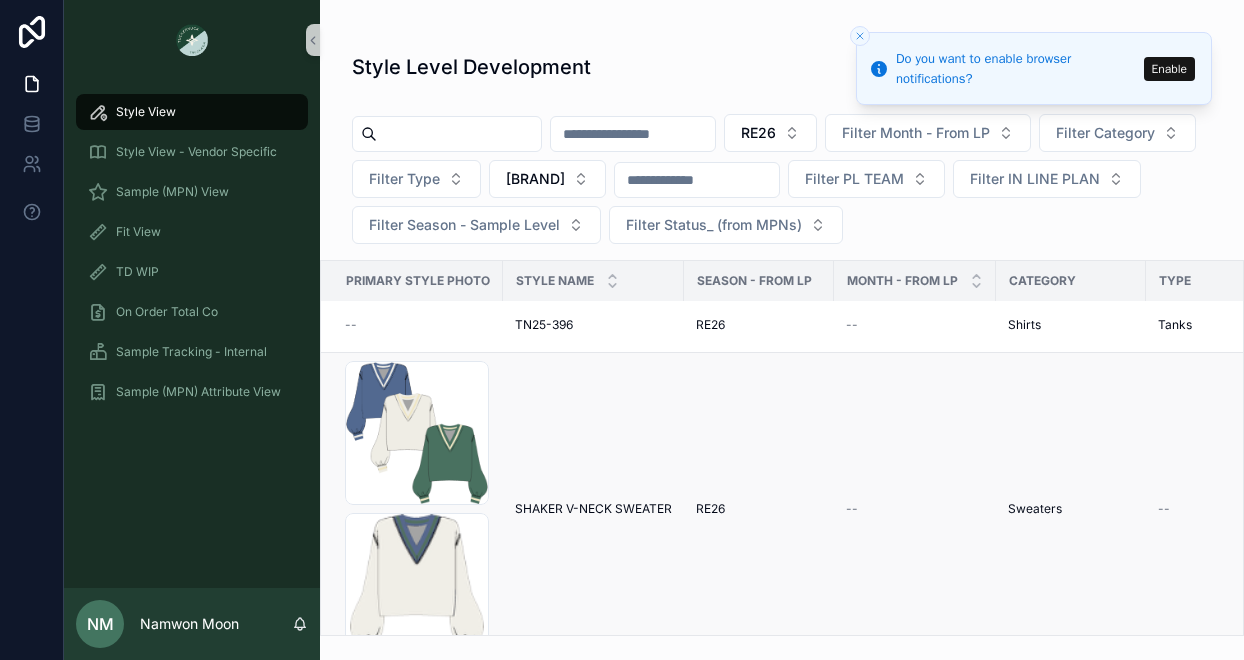 scroll, scrollTop: 8, scrollLeft: 0, axis: vertical 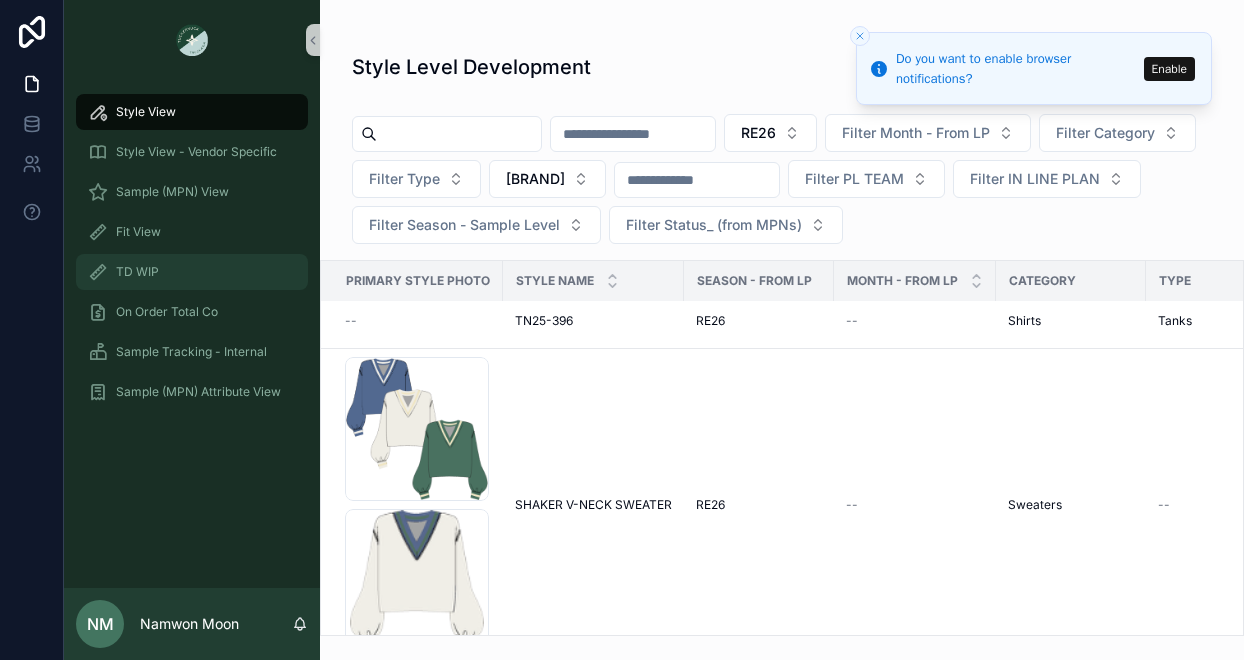 click on "TD WIP" at bounding box center (137, 272) 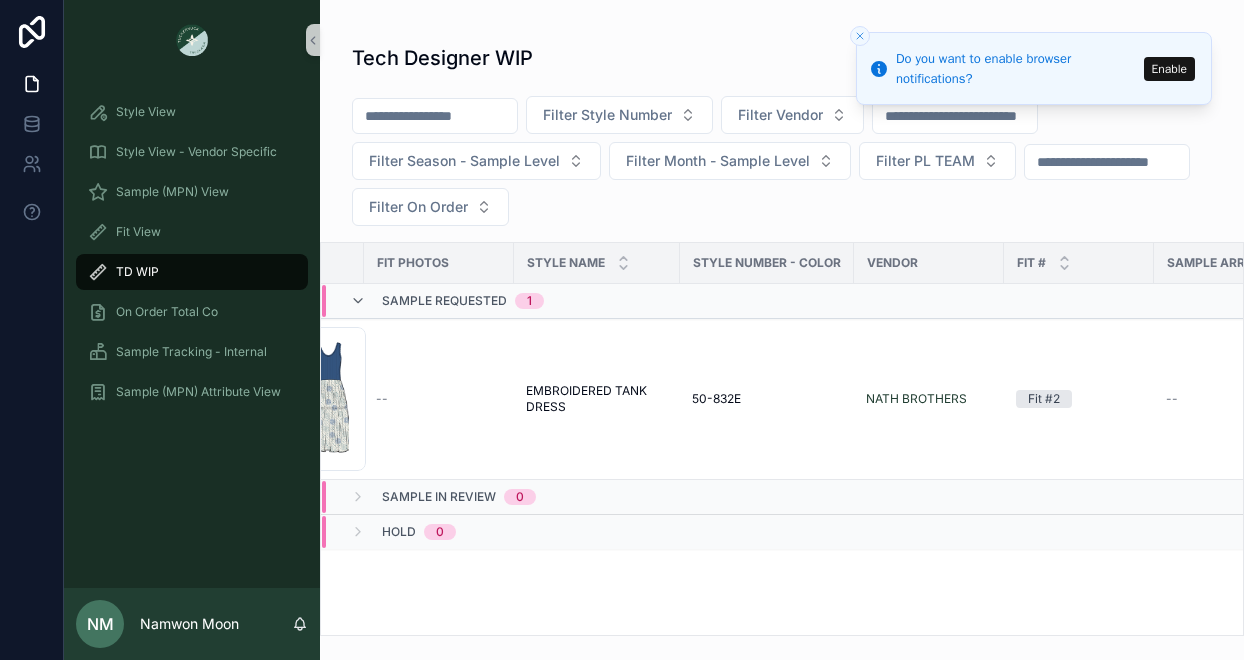 scroll, scrollTop: 0, scrollLeft: 0, axis: both 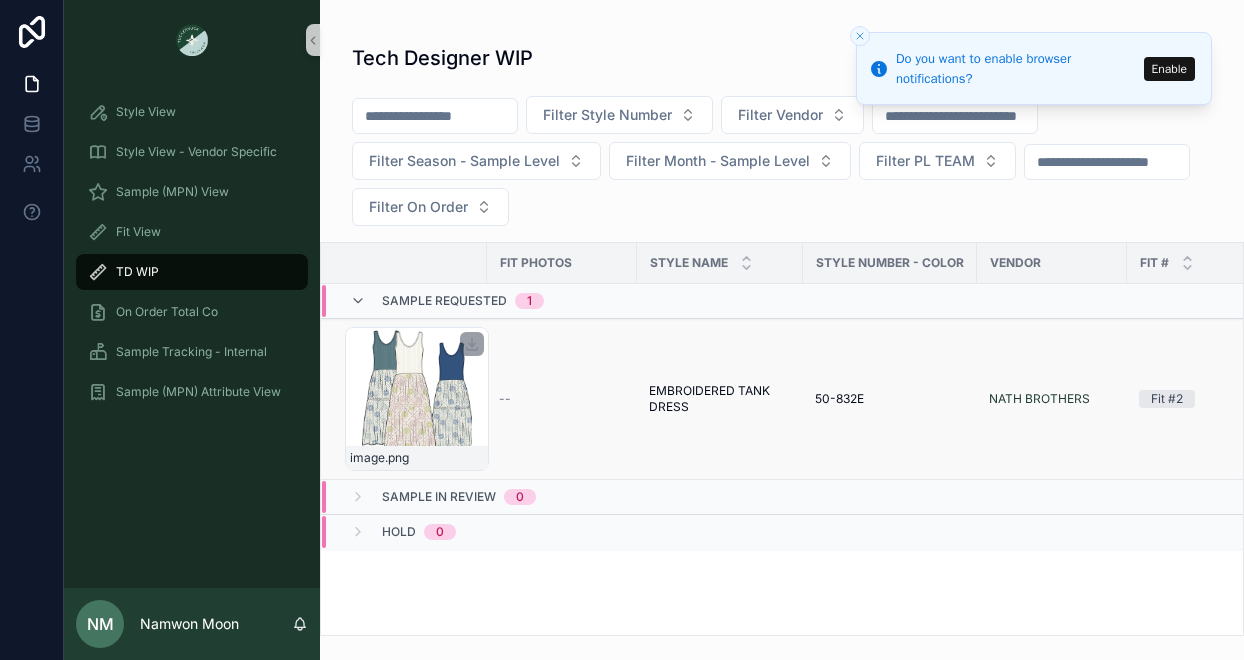 click on "image .png" at bounding box center [417, 399] 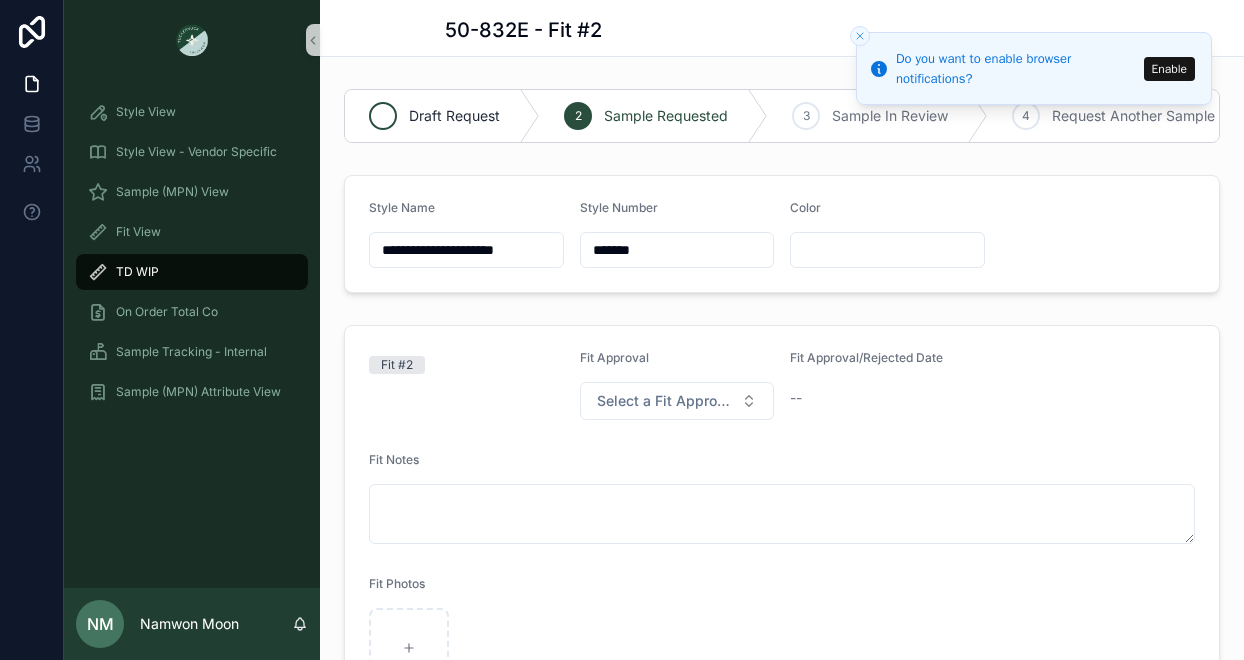 click on "Draft Request" at bounding box center [454, 116] 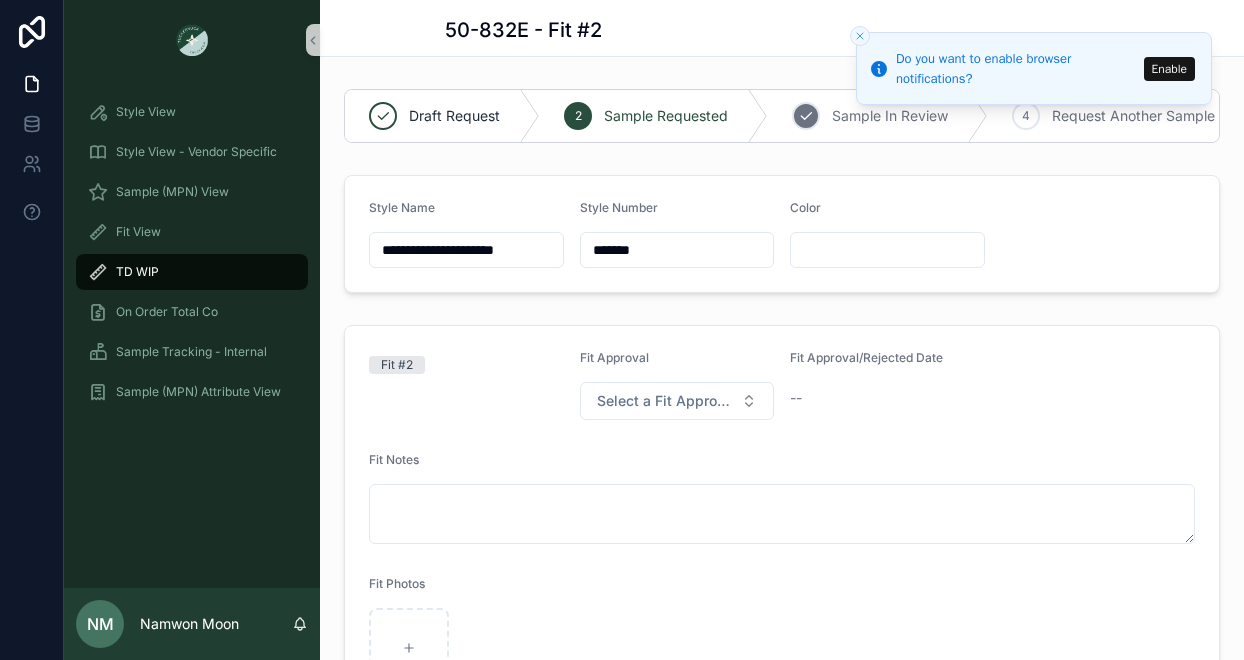 click on "Sample In Review" at bounding box center (890, 116) 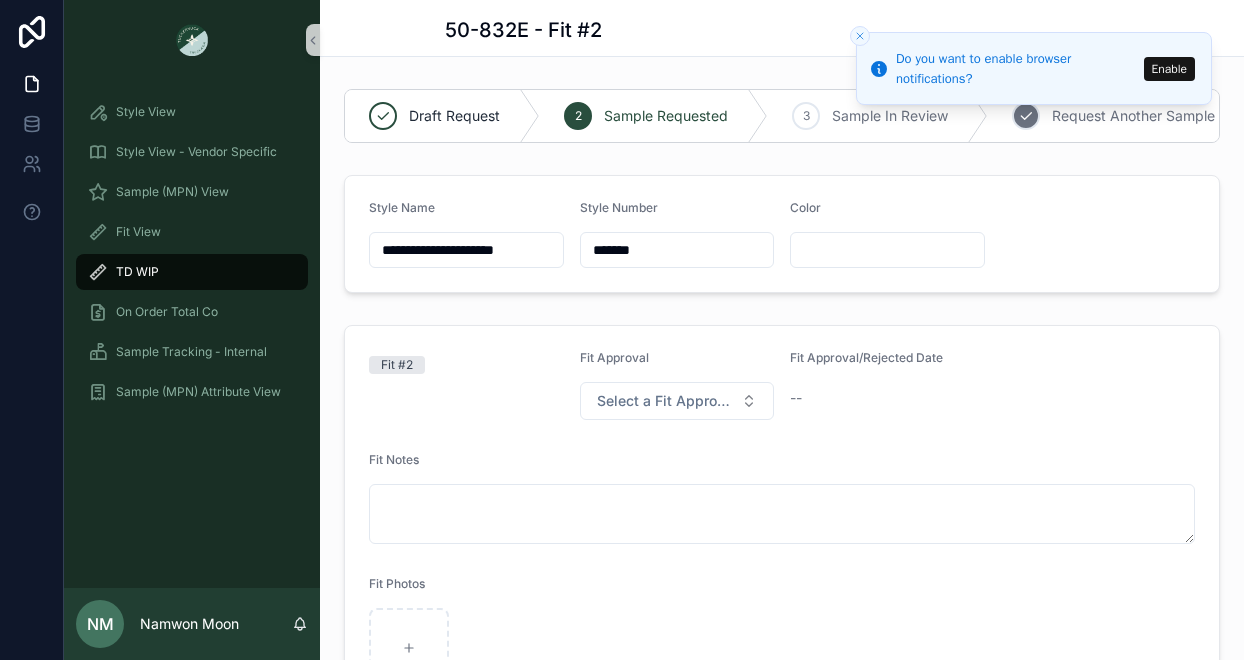 click on "Request Another Sample" at bounding box center (1133, 116) 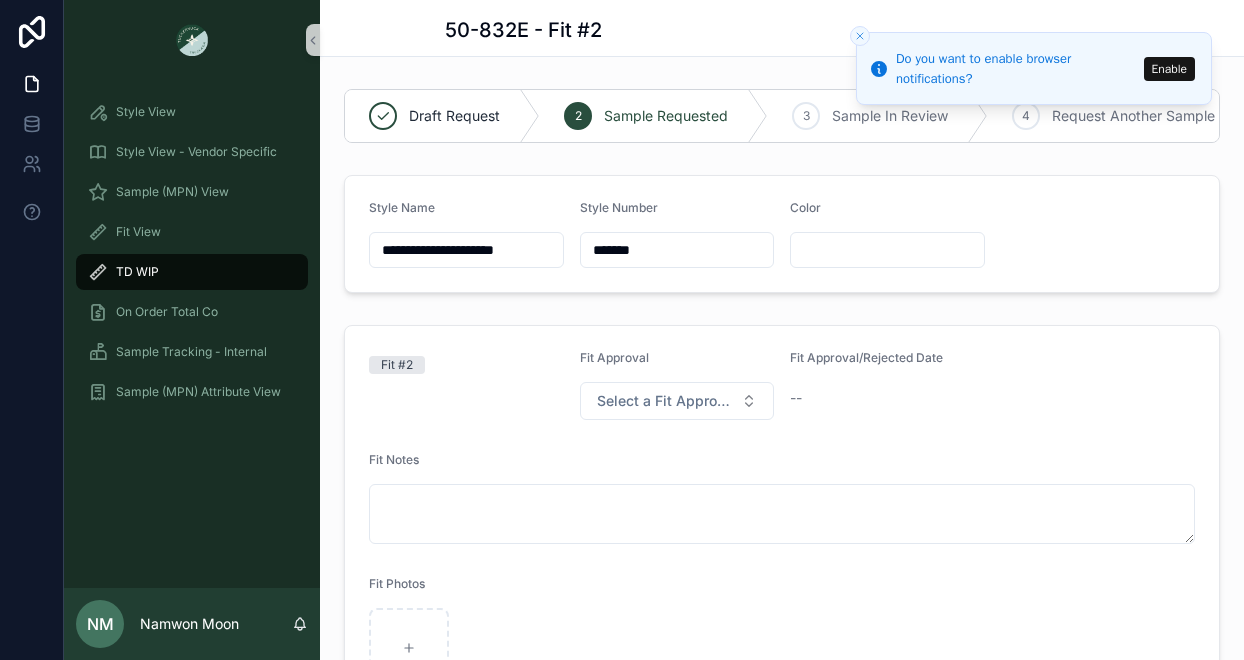 click on "TD WIP" at bounding box center (137, 272) 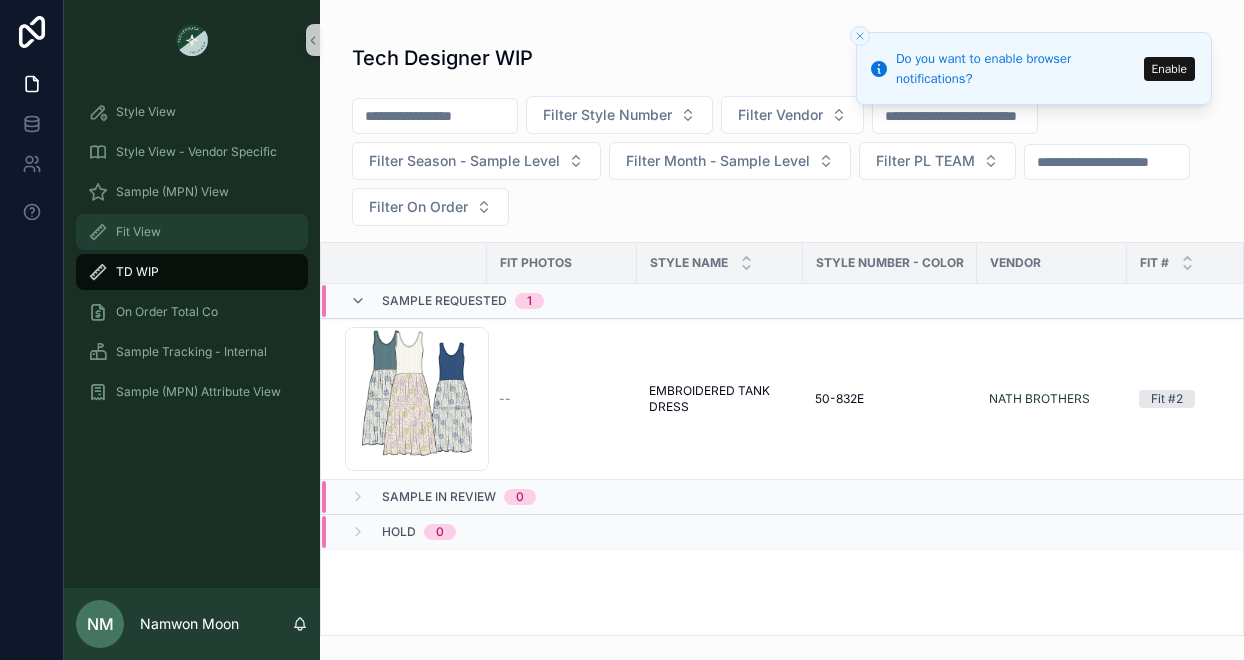 click on "Fit View" at bounding box center [192, 232] 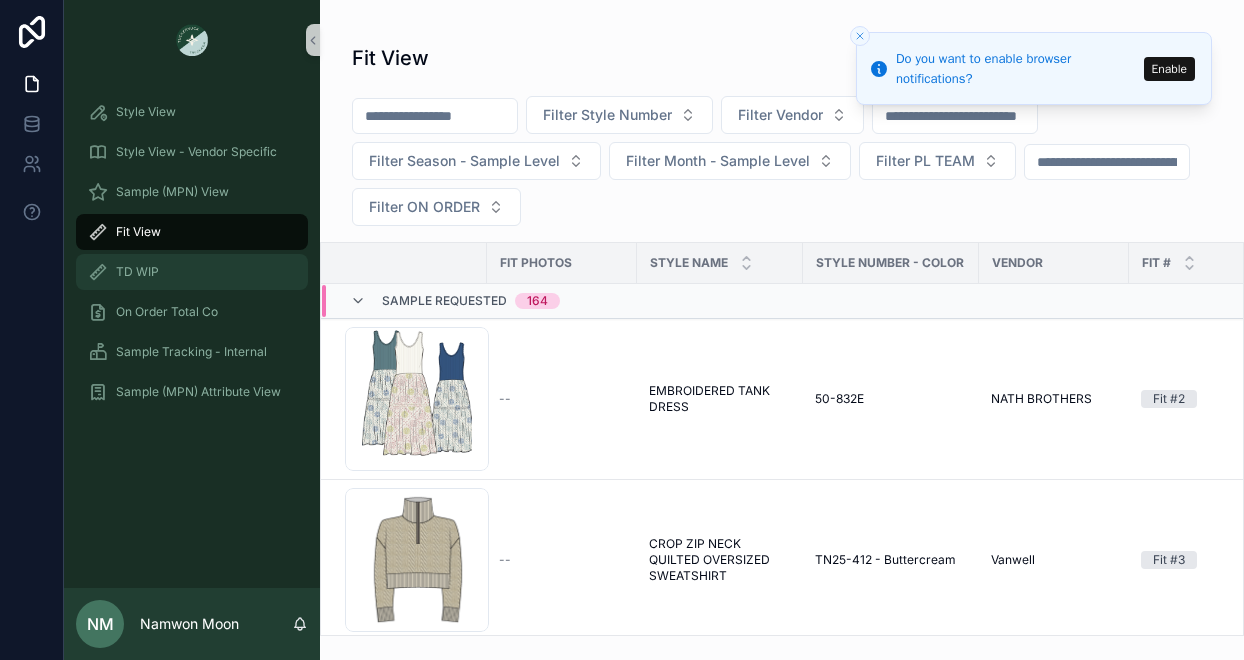 click on "TD WIP" at bounding box center (192, 272) 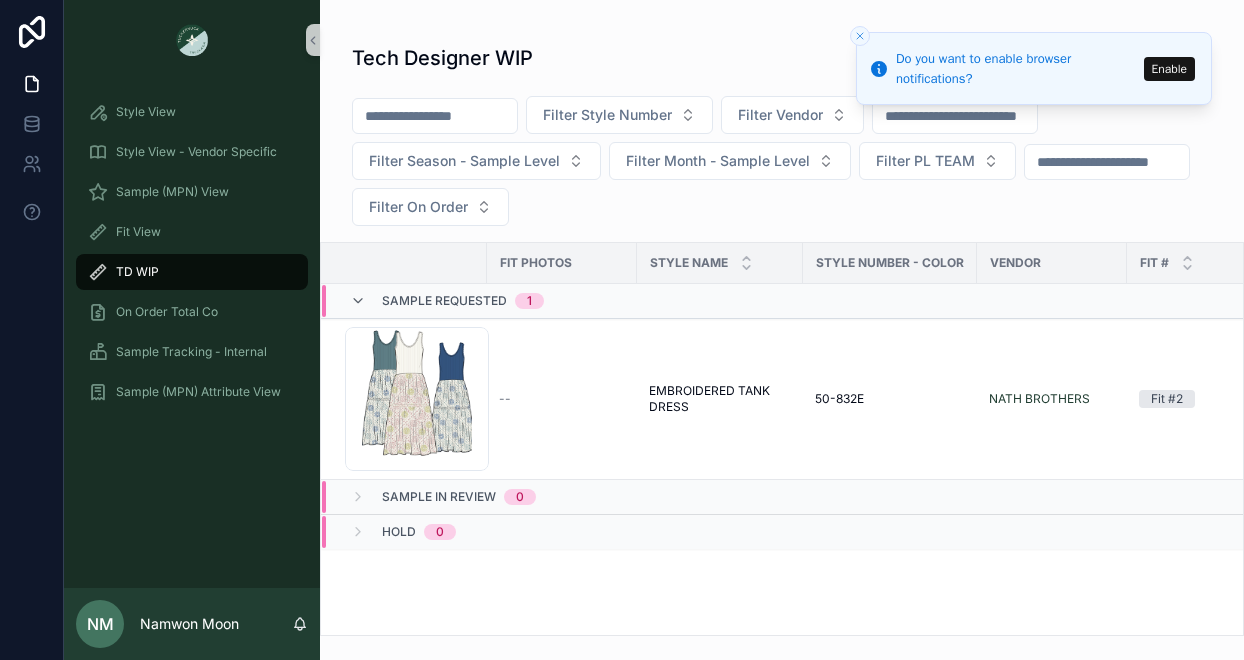 click on "Sample Requested 1" at bounding box center (447, 301) 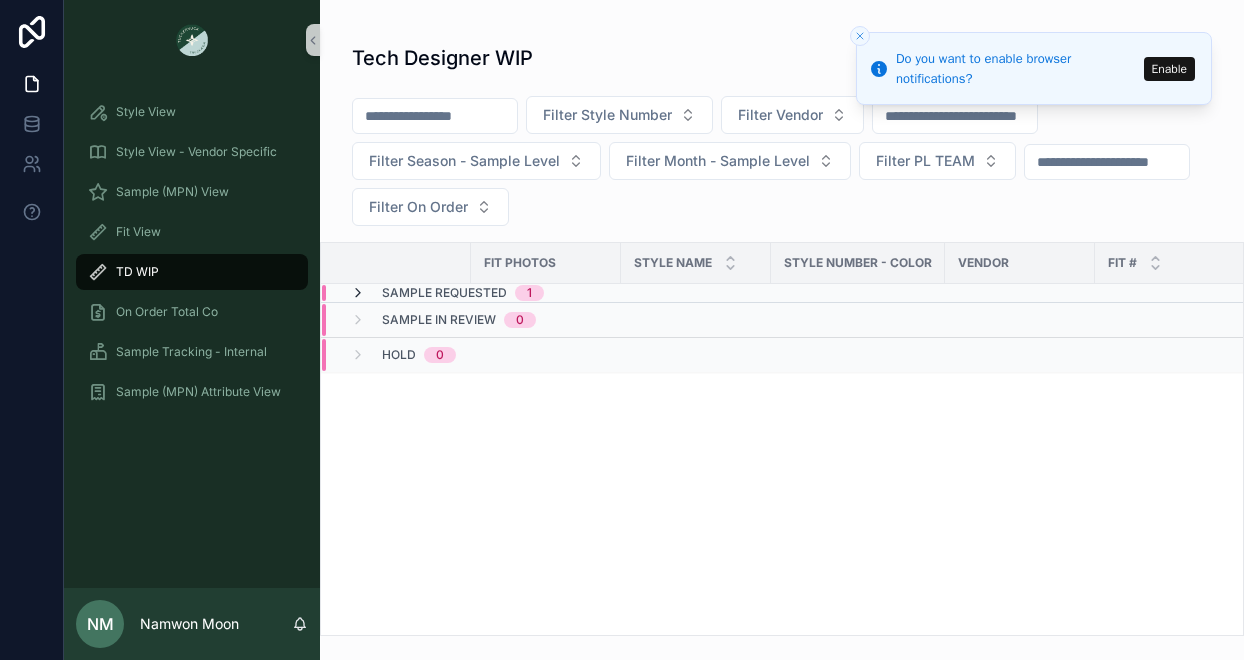 click at bounding box center (358, 293) 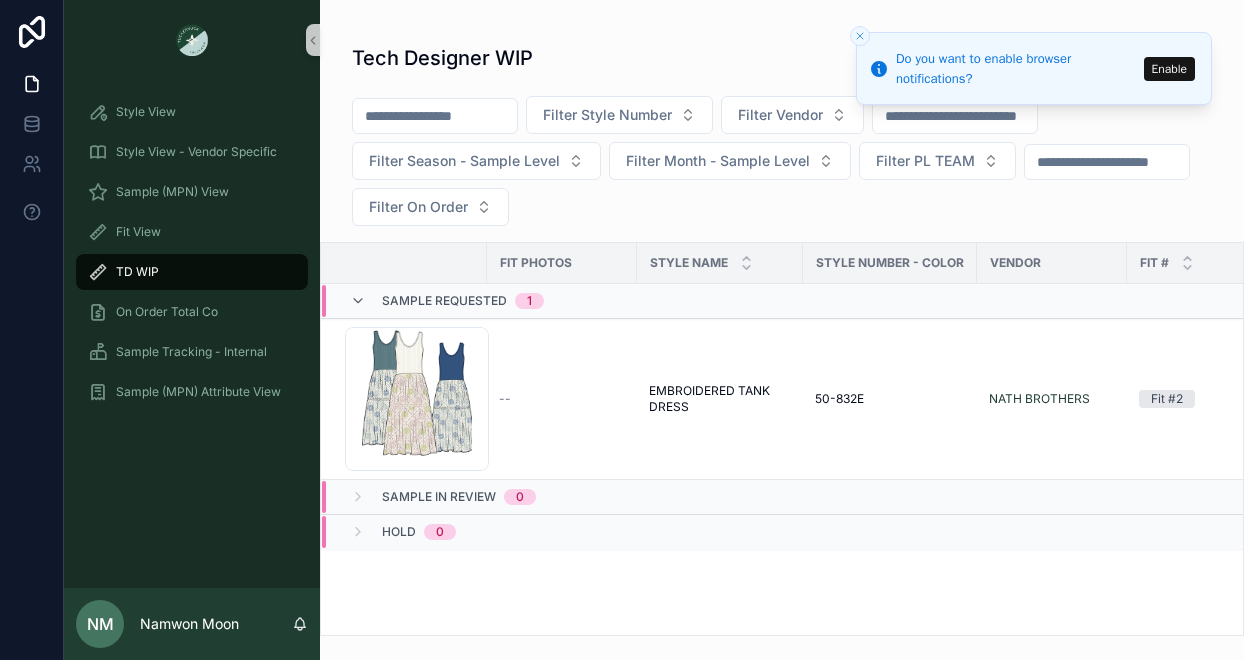 click on "Enable" at bounding box center (1169, 69) 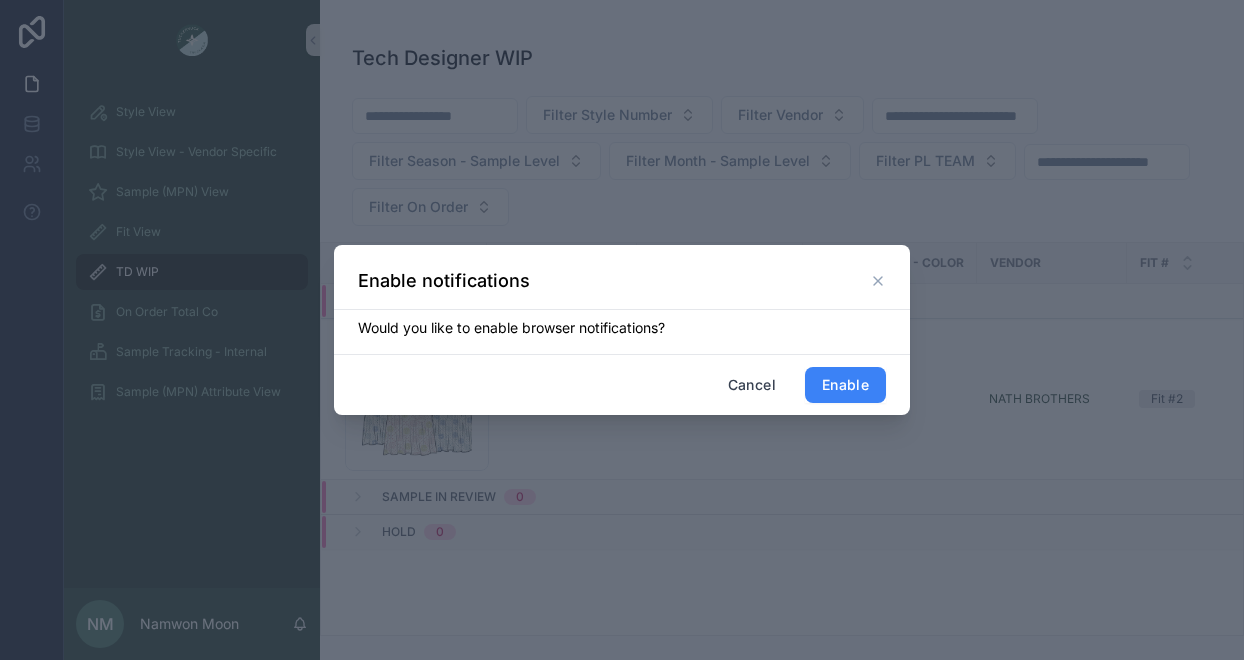 click on "Enable" at bounding box center (845, 385) 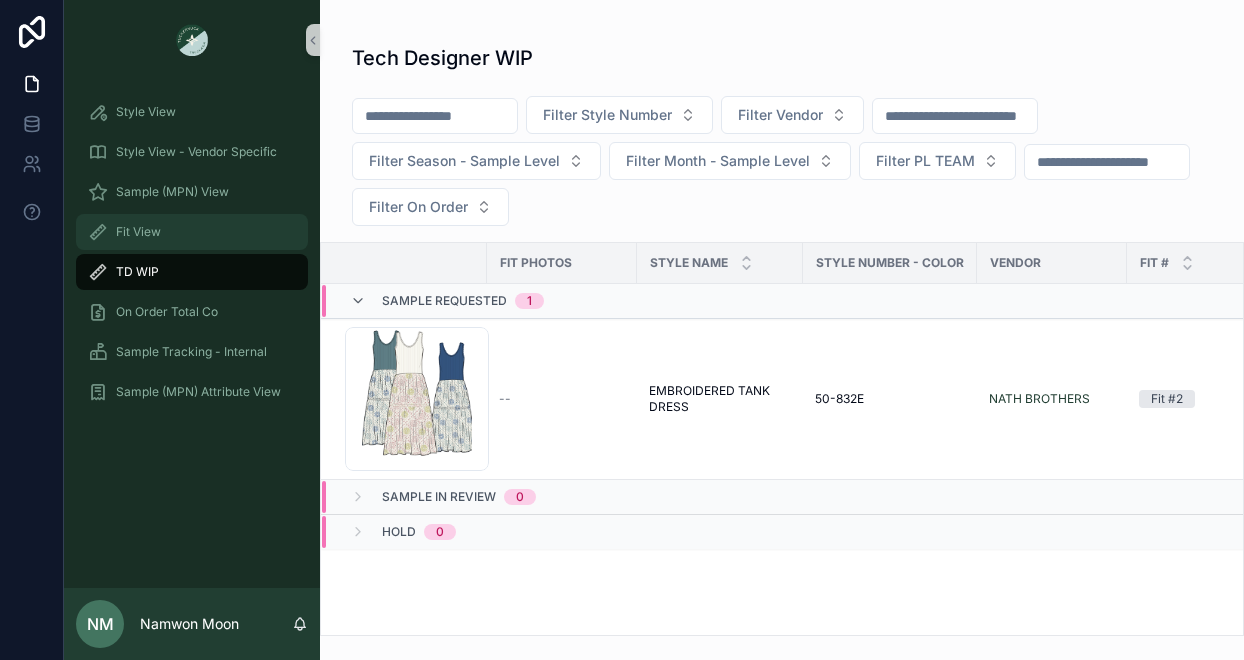 click on "Fit View" at bounding box center [138, 232] 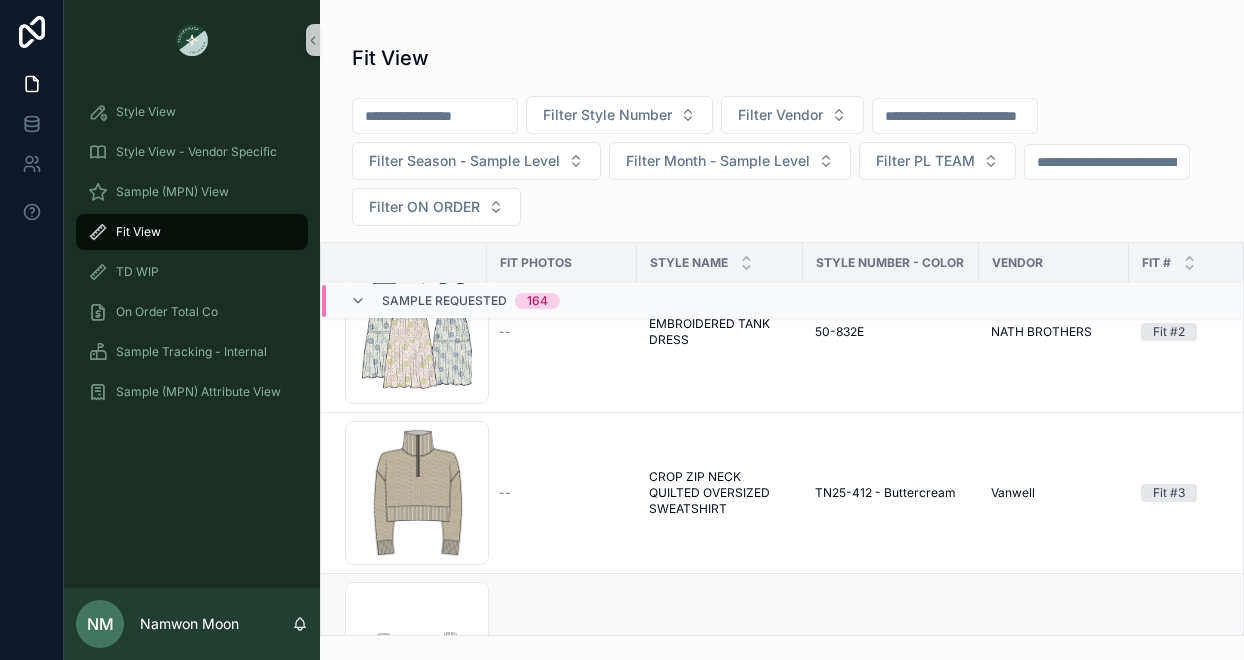 scroll, scrollTop: 68, scrollLeft: 0, axis: vertical 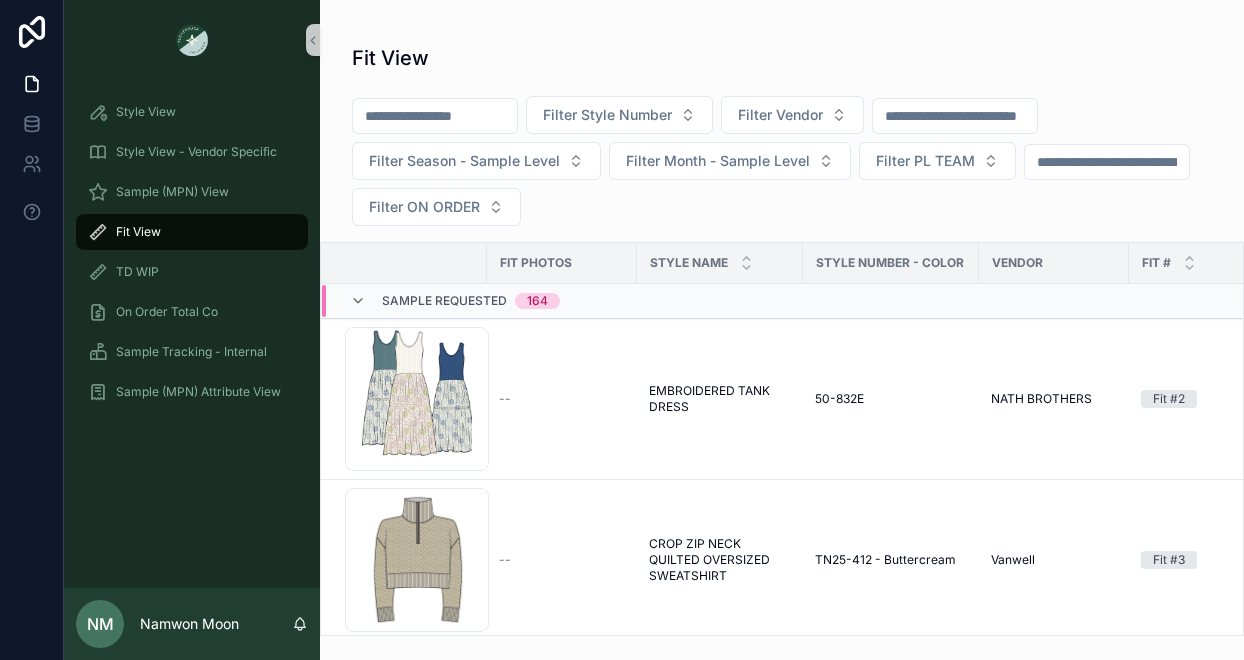 click on "164" at bounding box center (537, 301) 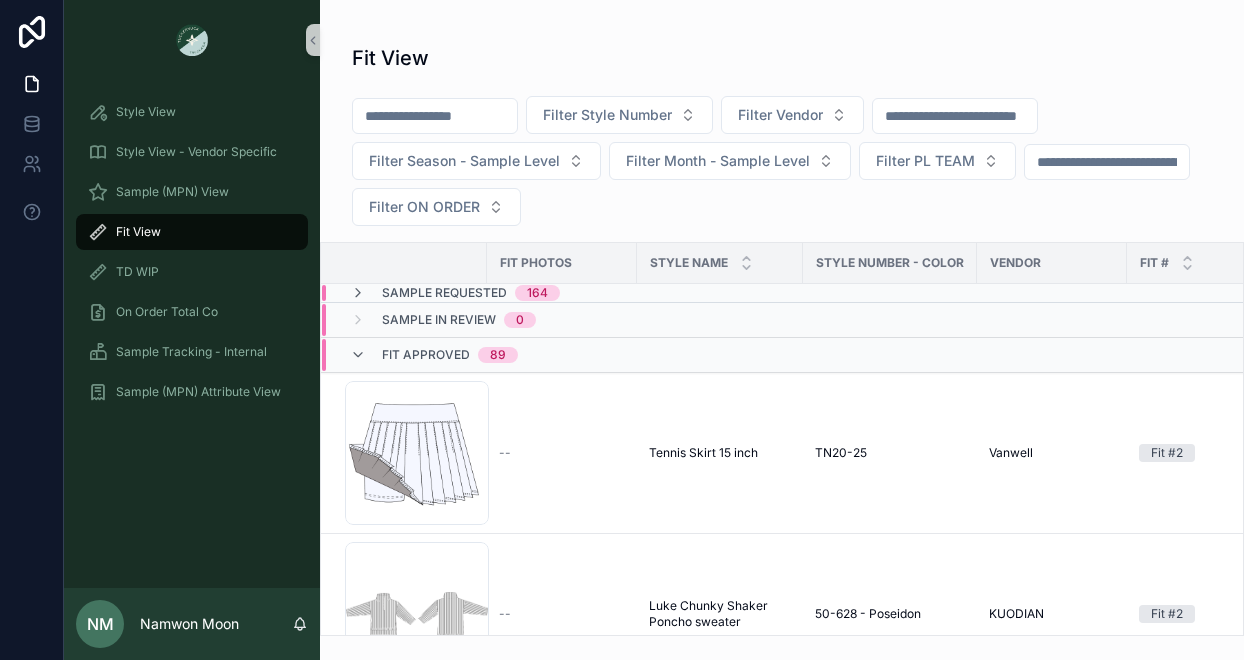 click on "164" at bounding box center [537, 293] 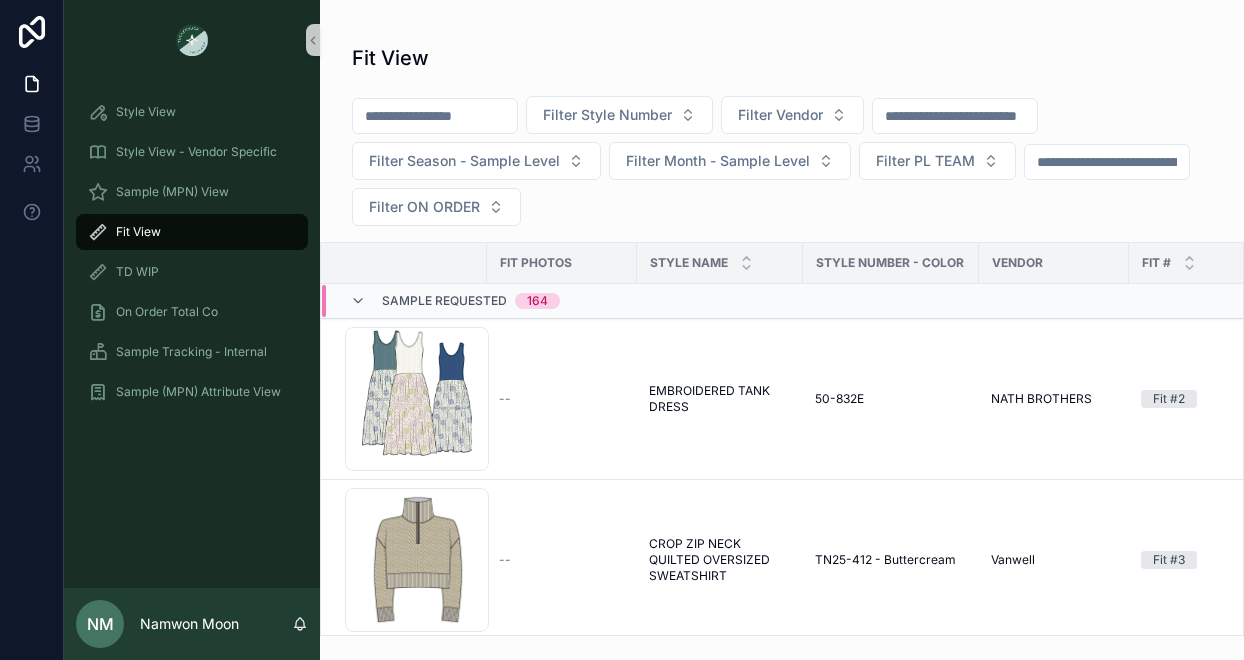 click on "164" at bounding box center [537, 301] 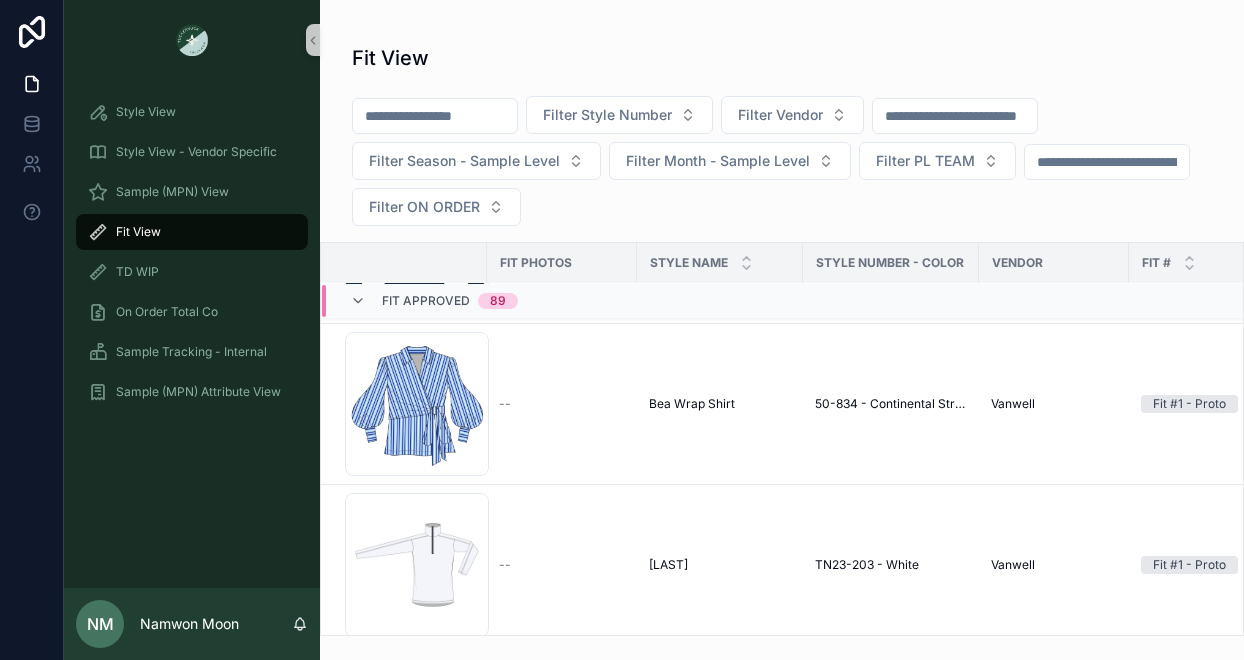 scroll, scrollTop: 7862, scrollLeft: 0, axis: vertical 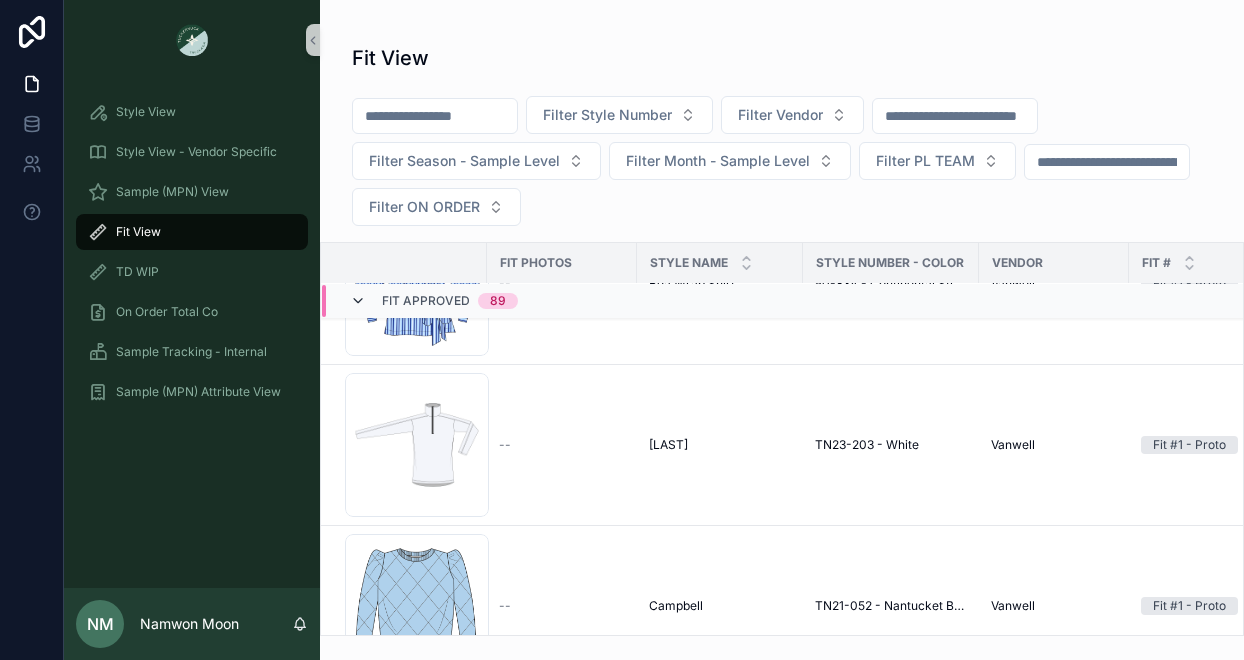 click at bounding box center (358, 301) 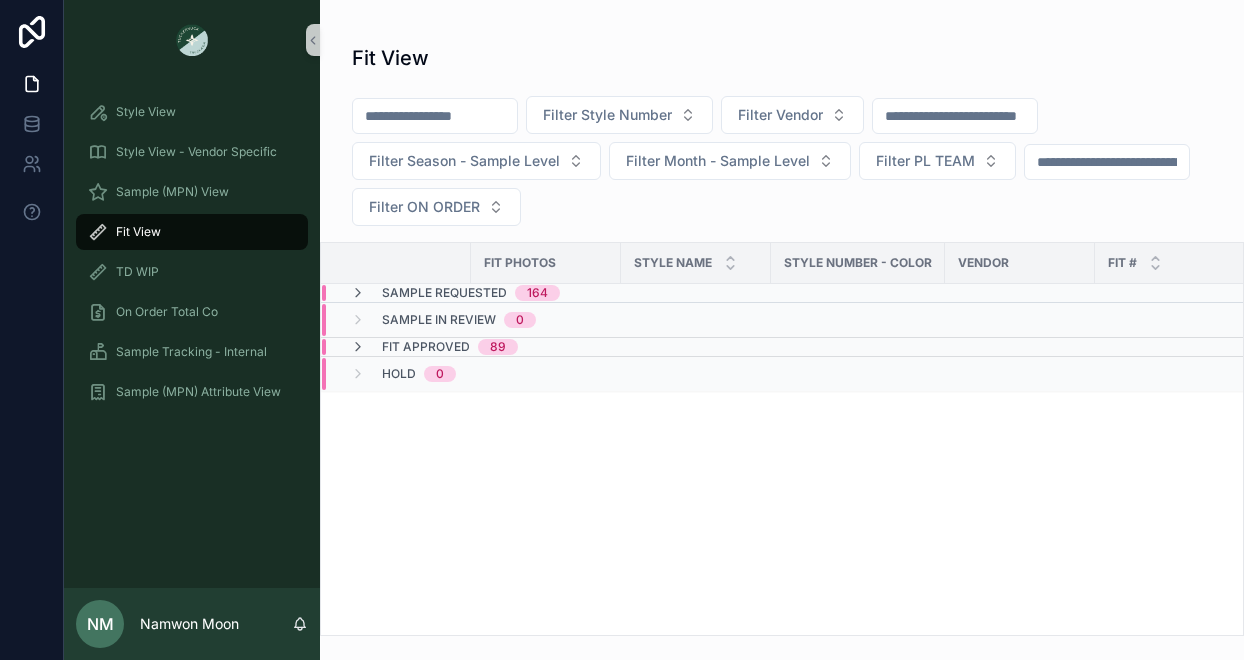 click on "Sample Requested" at bounding box center (444, 293) 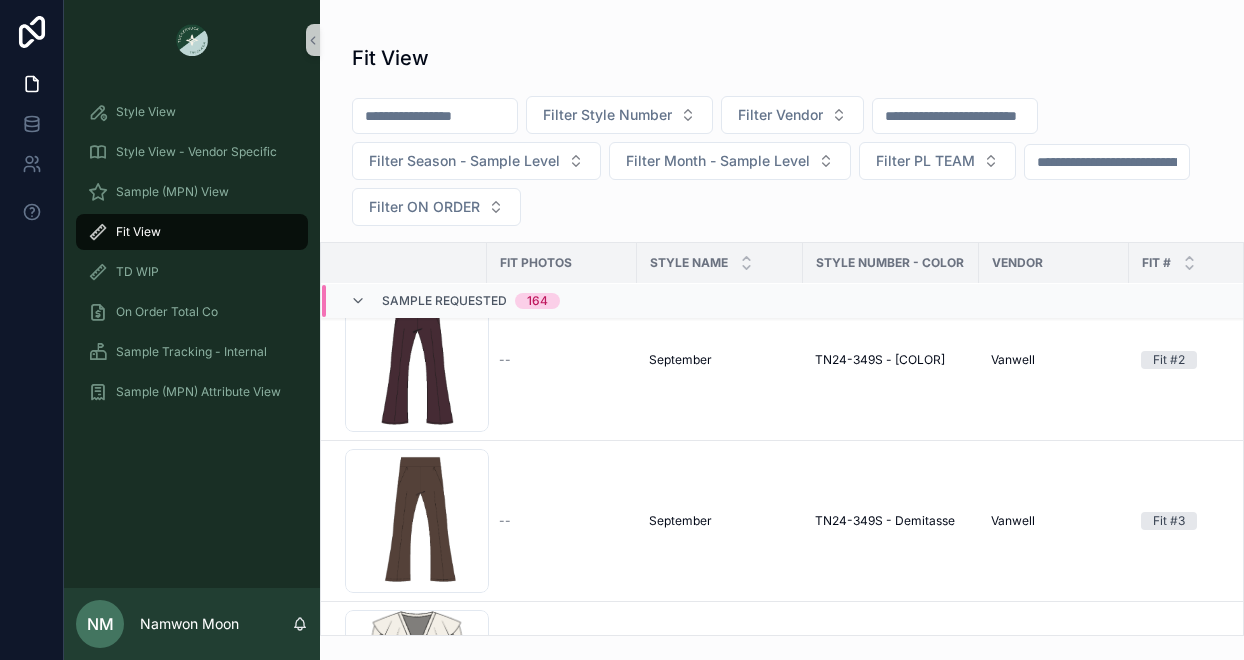 scroll, scrollTop: 5104, scrollLeft: 0, axis: vertical 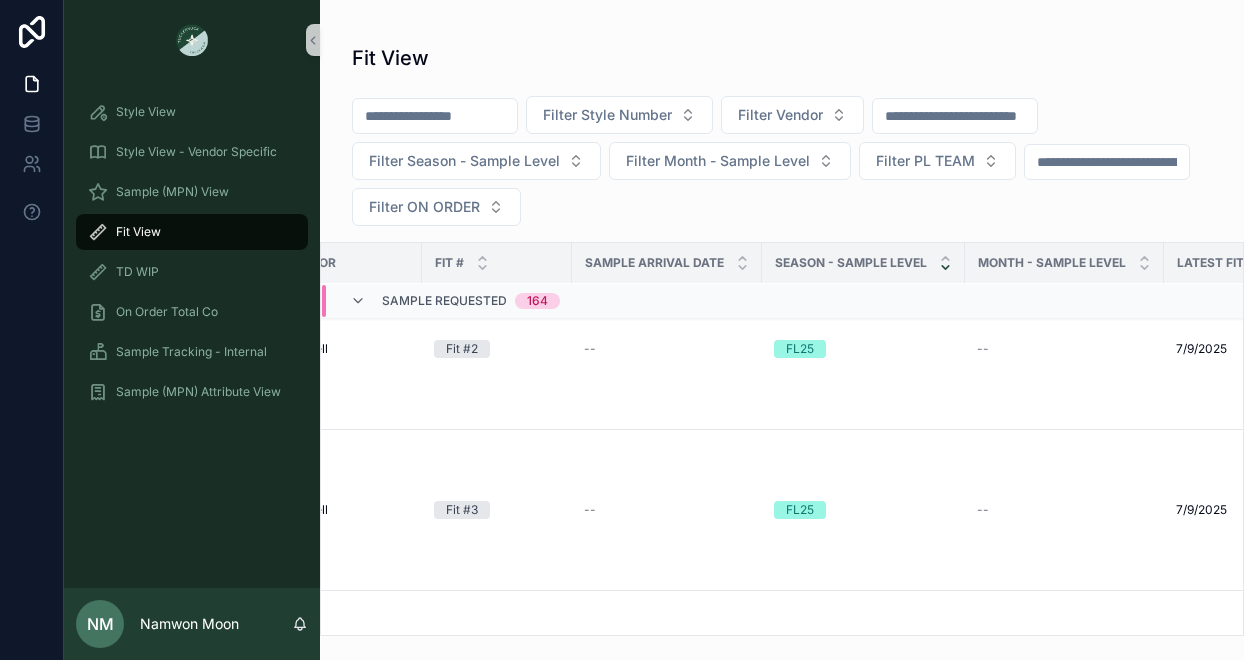 click at bounding box center [945, 263] 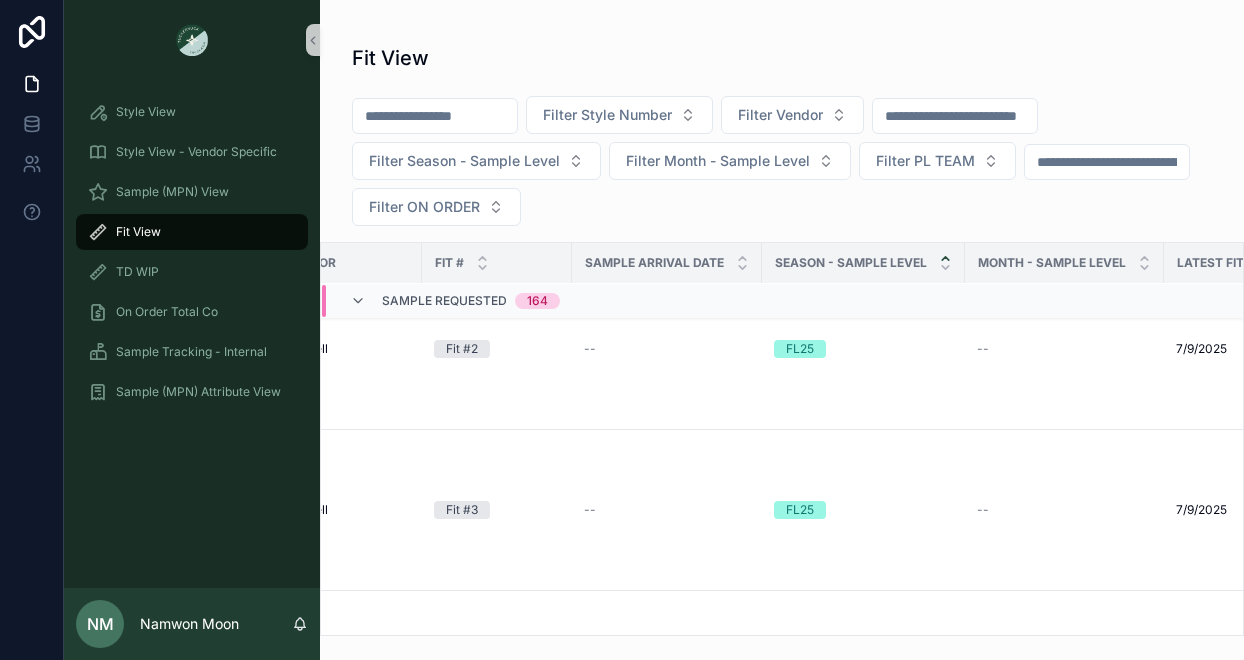 click 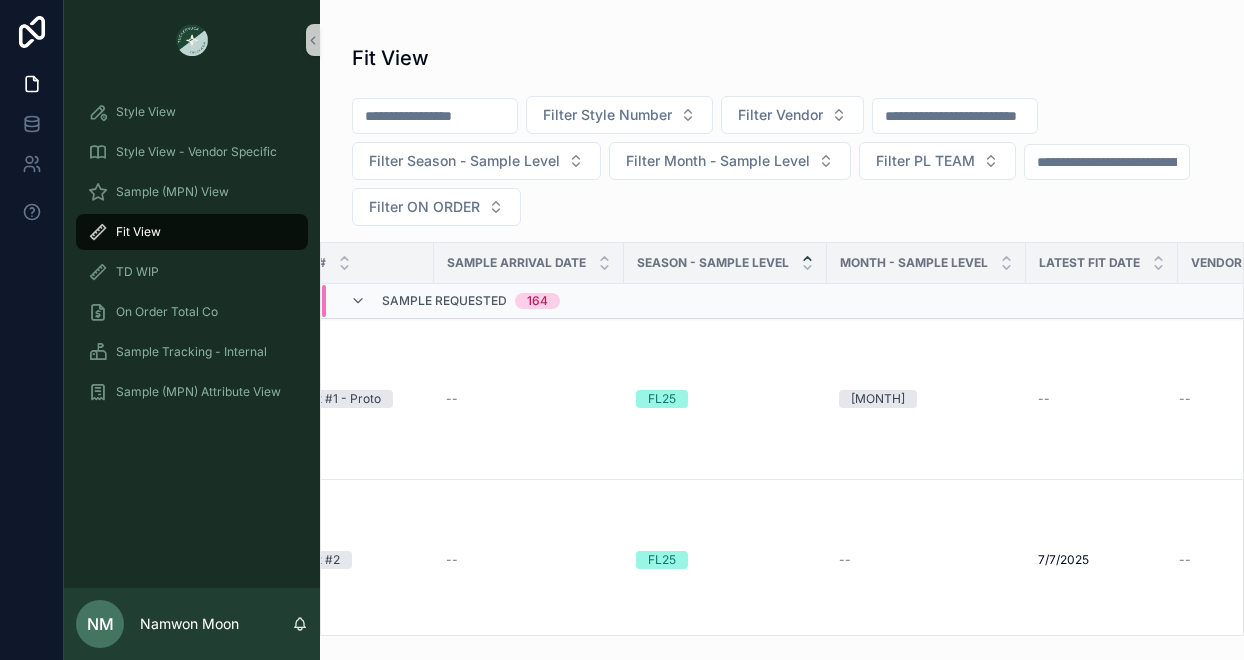 scroll, scrollTop: 0, scrollLeft: 945, axis: horizontal 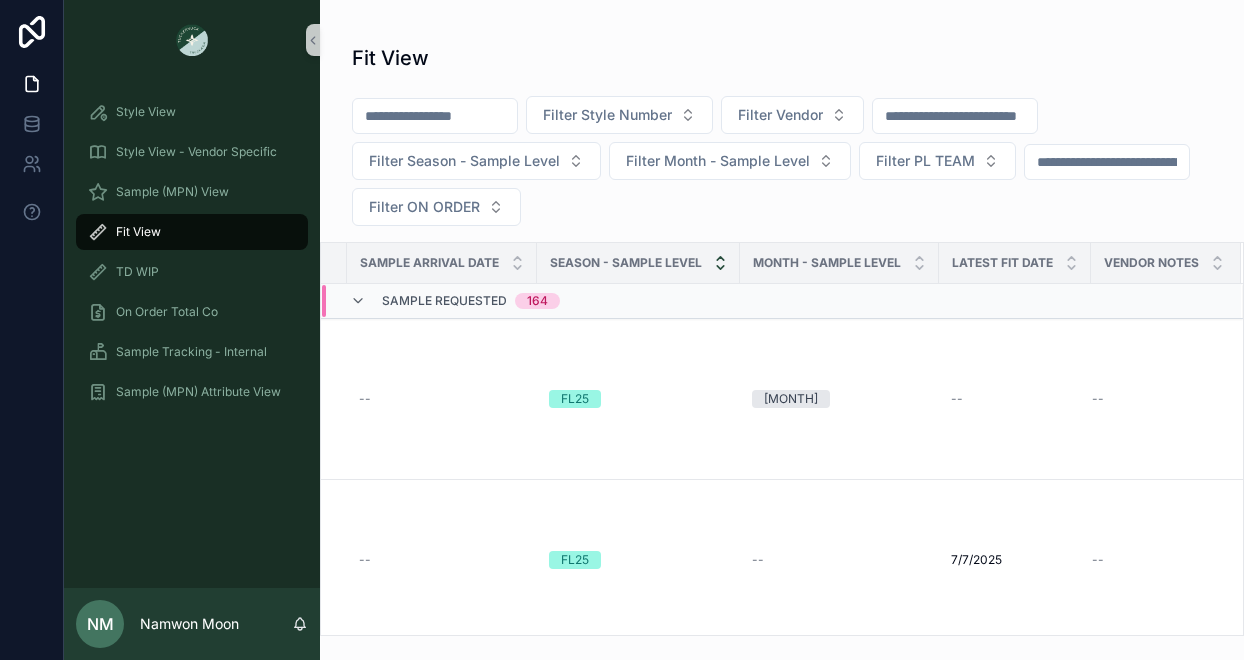 click 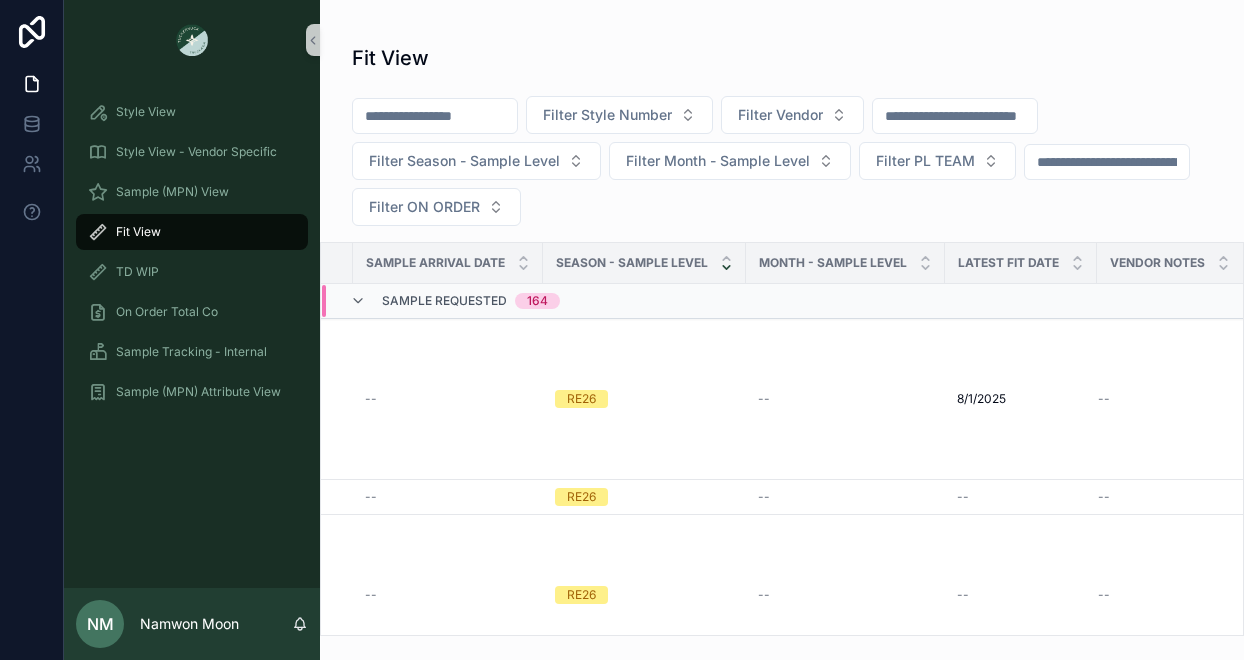 scroll, scrollTop: 0, scrollLeft: 945, axis: horizontal 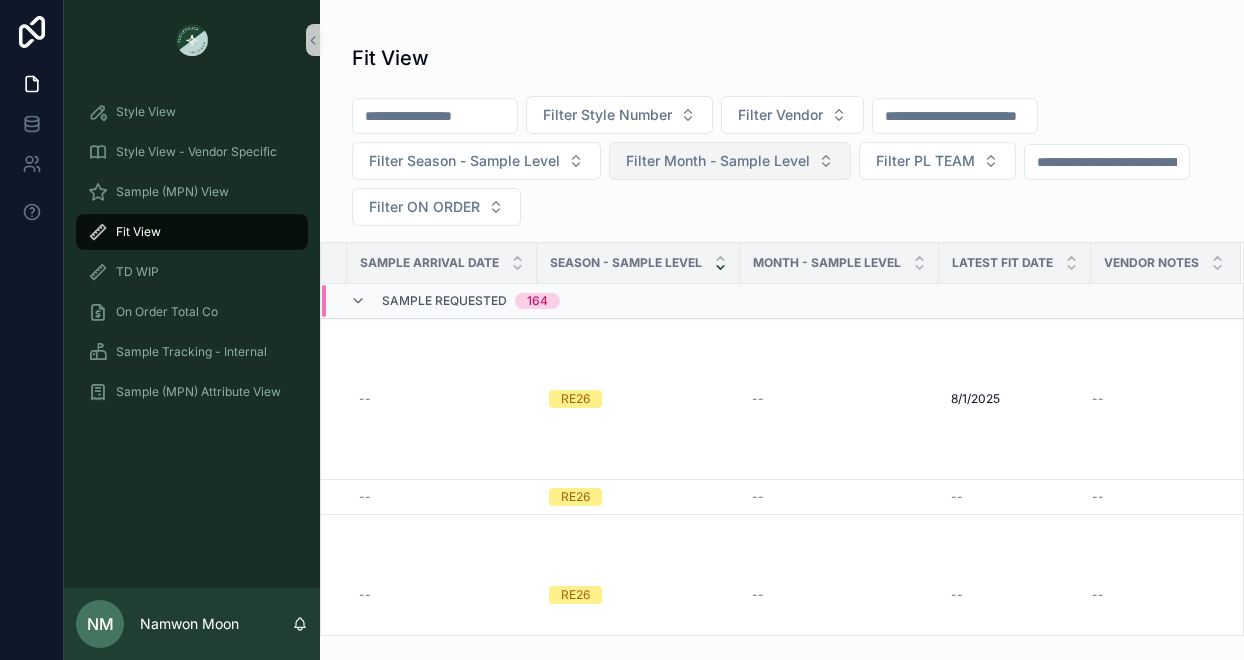 click on "Filter Month - Sample Level" at bounding box center (730, 161) 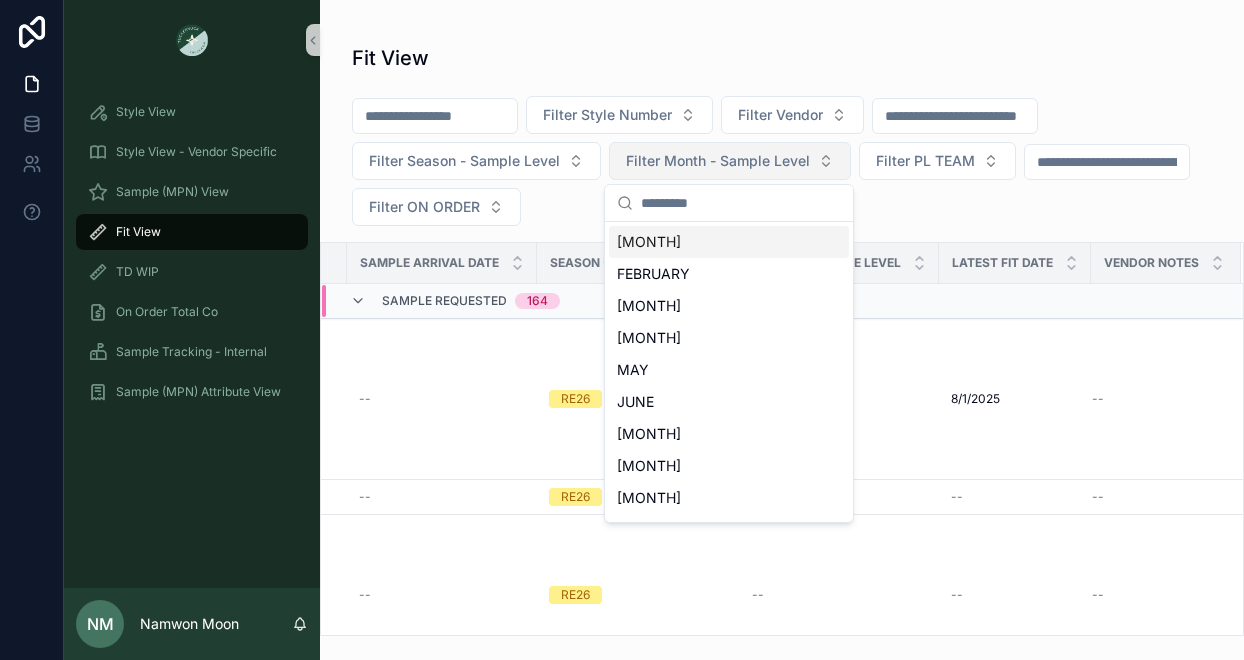 click on "Filter Month - Sample Level" at bounding box center (730, 161) 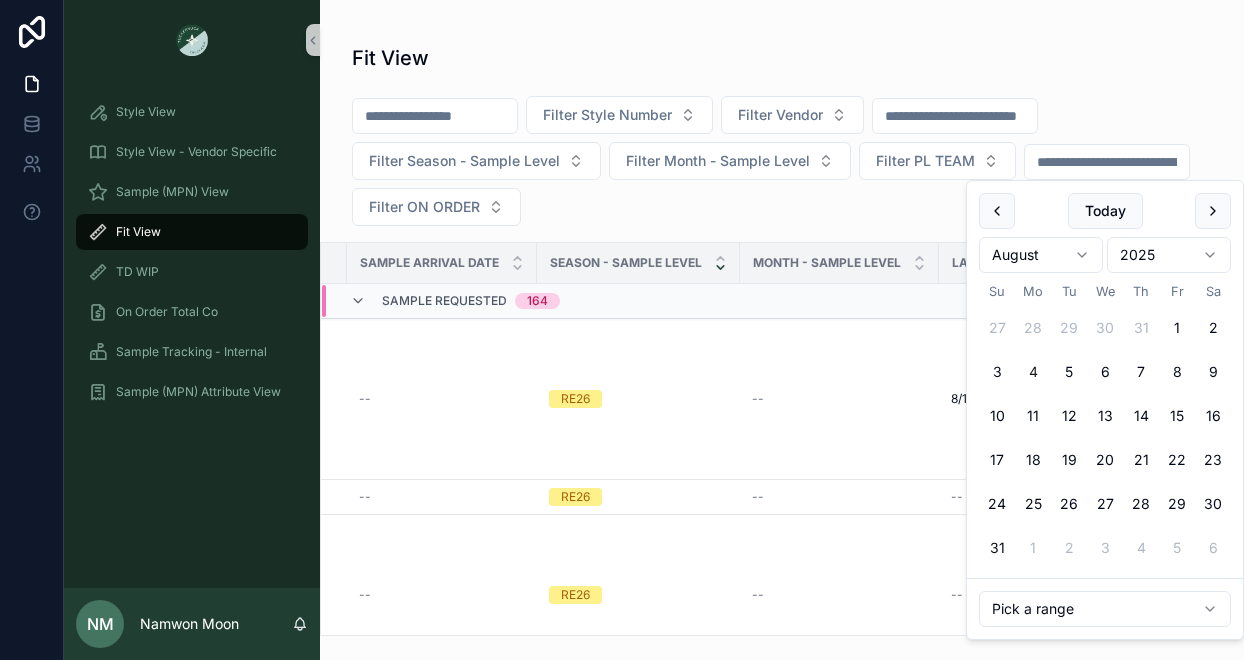 click at bounding box center [1107, 162] 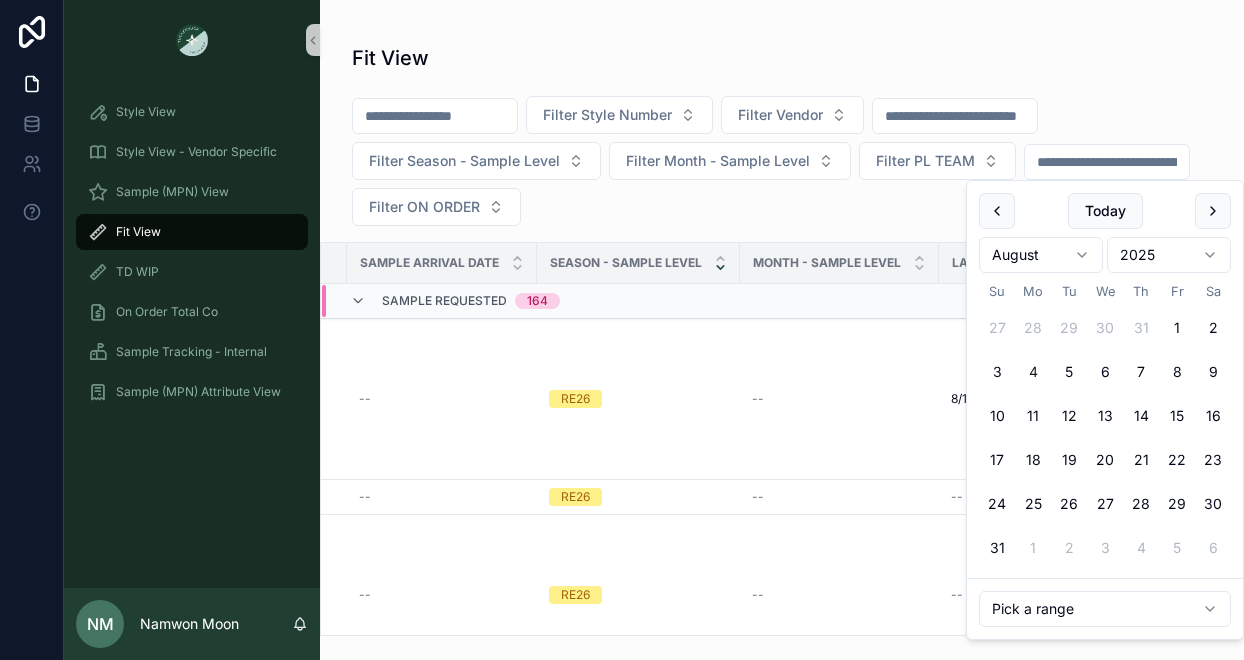 click on "Filter Style Number Filter Vendor Filter Season - Sample Level Filter Month - Sample Level Filter PL TEAM  Filter ON ORDER" at bounding box center (782, 165) 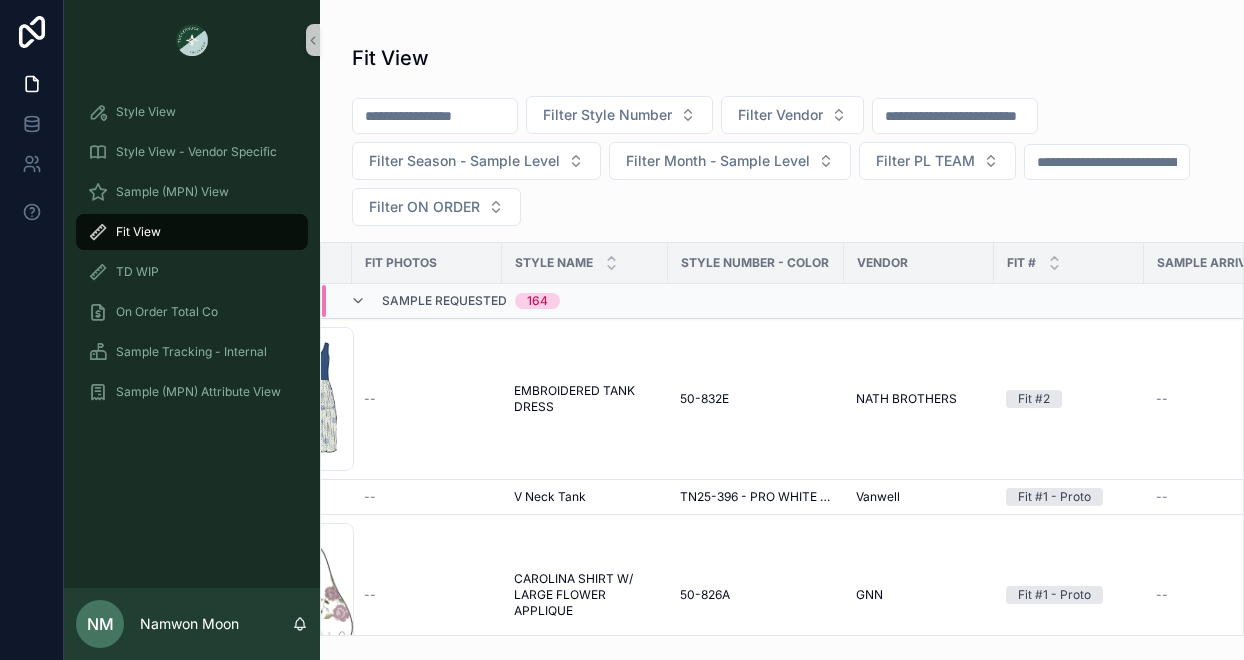 scroll, scrollTop: 0, scrollLeft: 0, axis: both 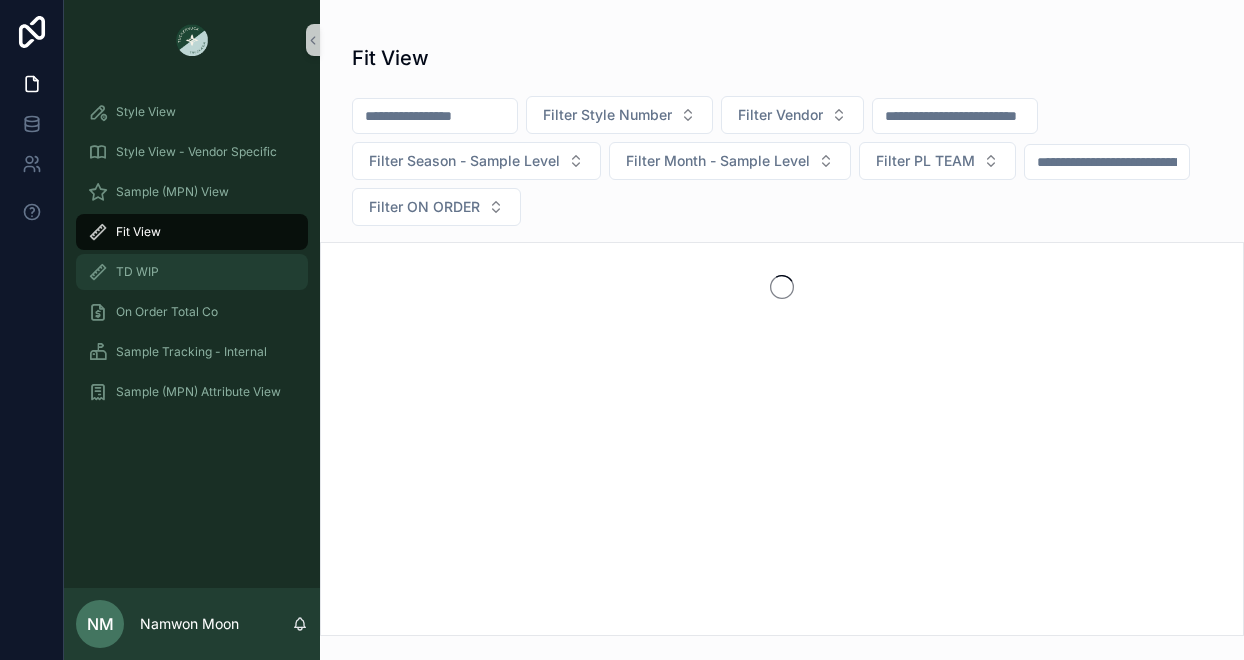 click on "TD WIP" at bounding box center (192, 272) 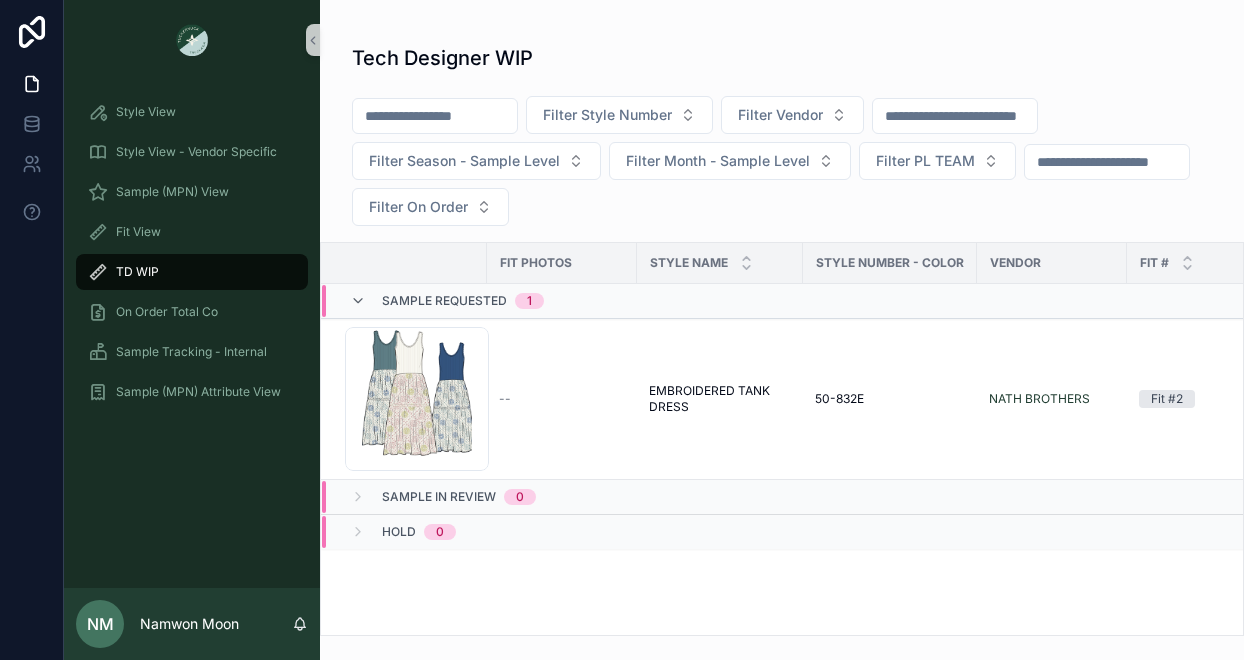 click on "Sample In Review" at bounding box center (439, 497) 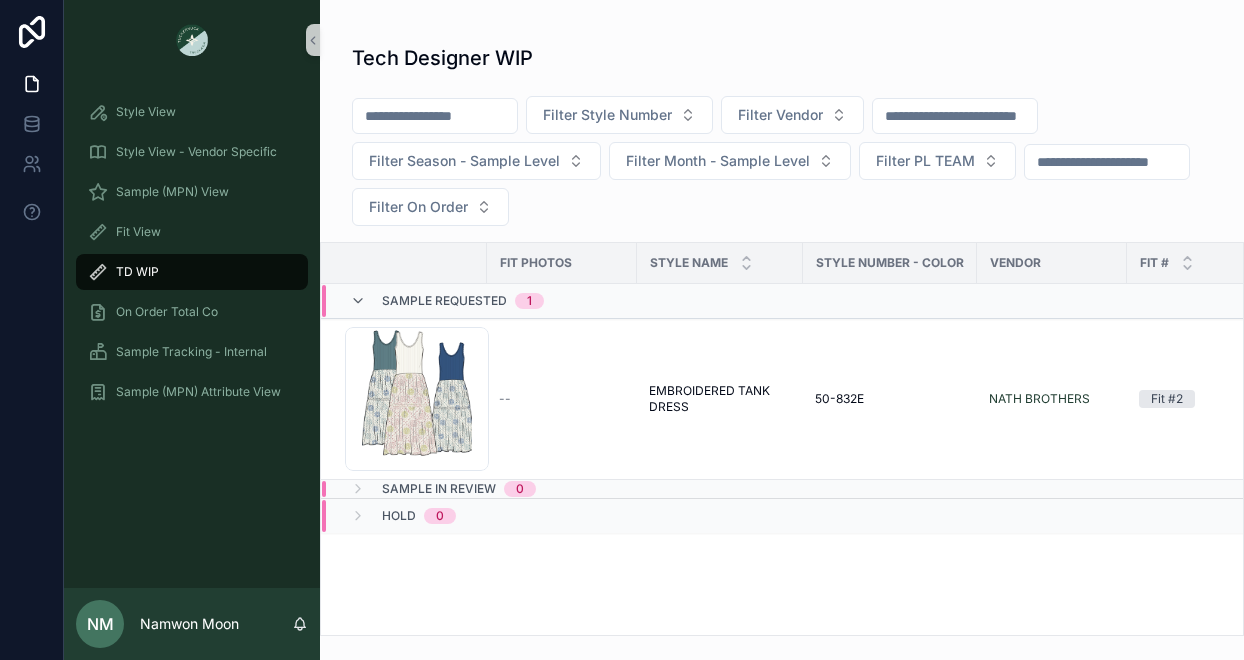 click on "Sample In Review" at bounding box center (439, 489) 